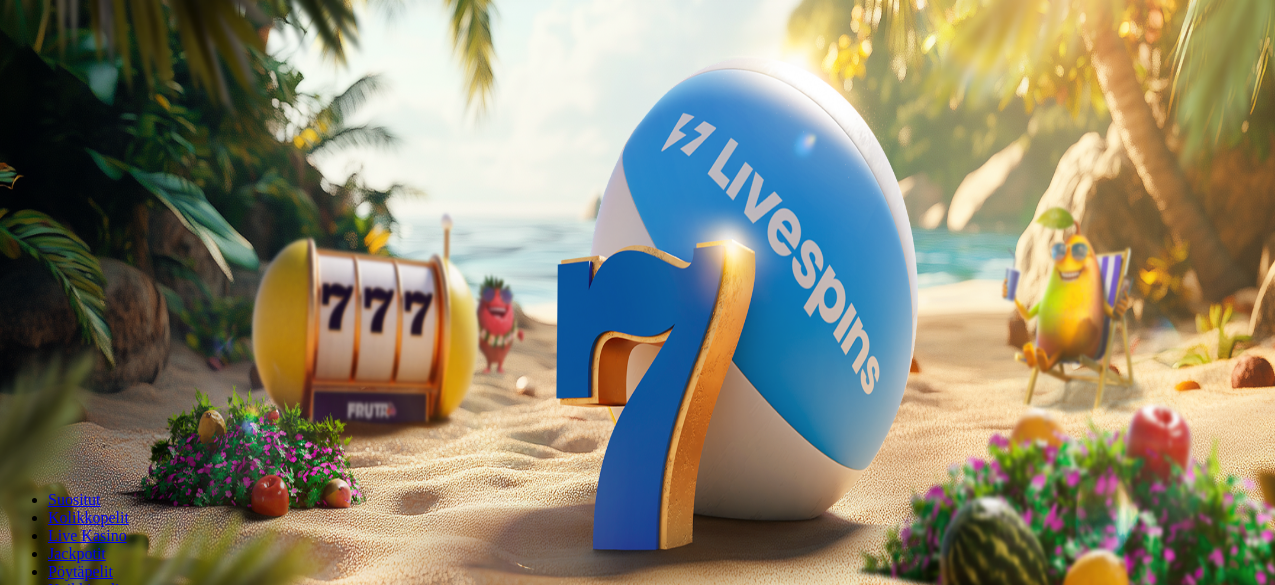 scroll, scrollTop: 0, scrollLeft: 0, axis: both 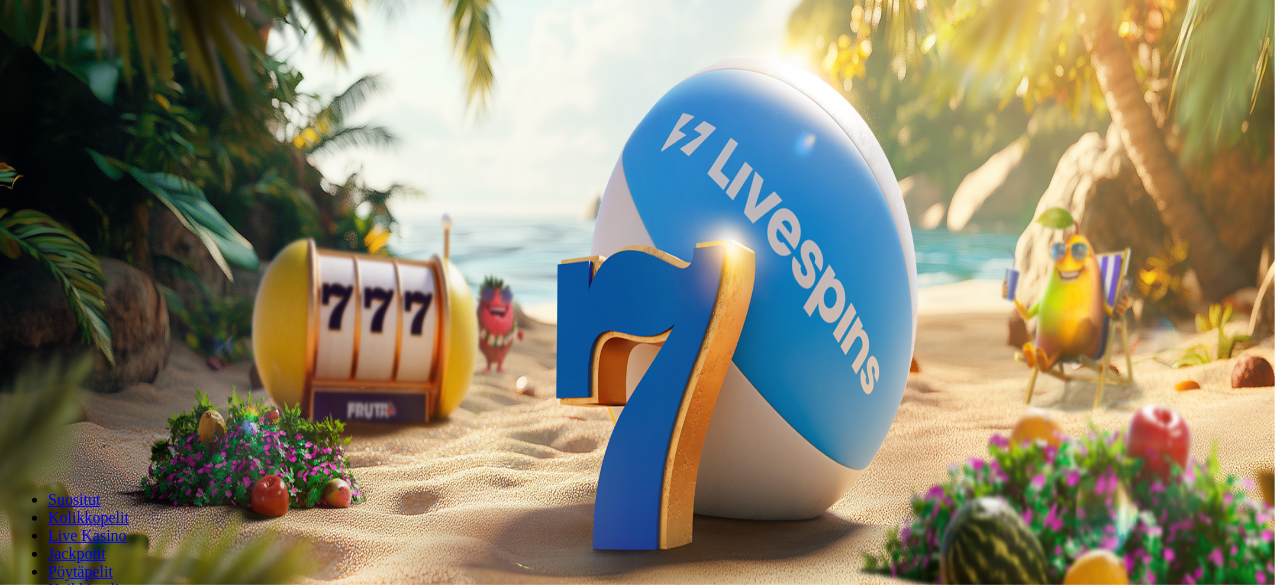 drag, startPoint x: 0, startPoint y: 0, endPoint x: 1037, endPoint y: 353, distance: 1095.435 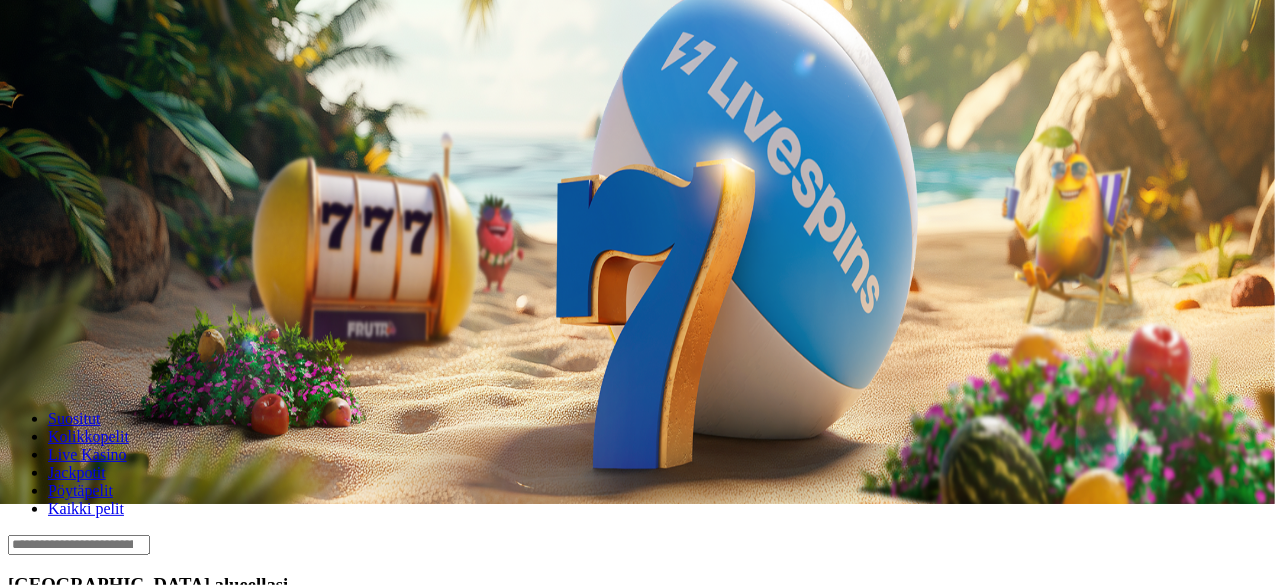 scroll, scrollTop: 0, scrollLeft: 0, axis: both 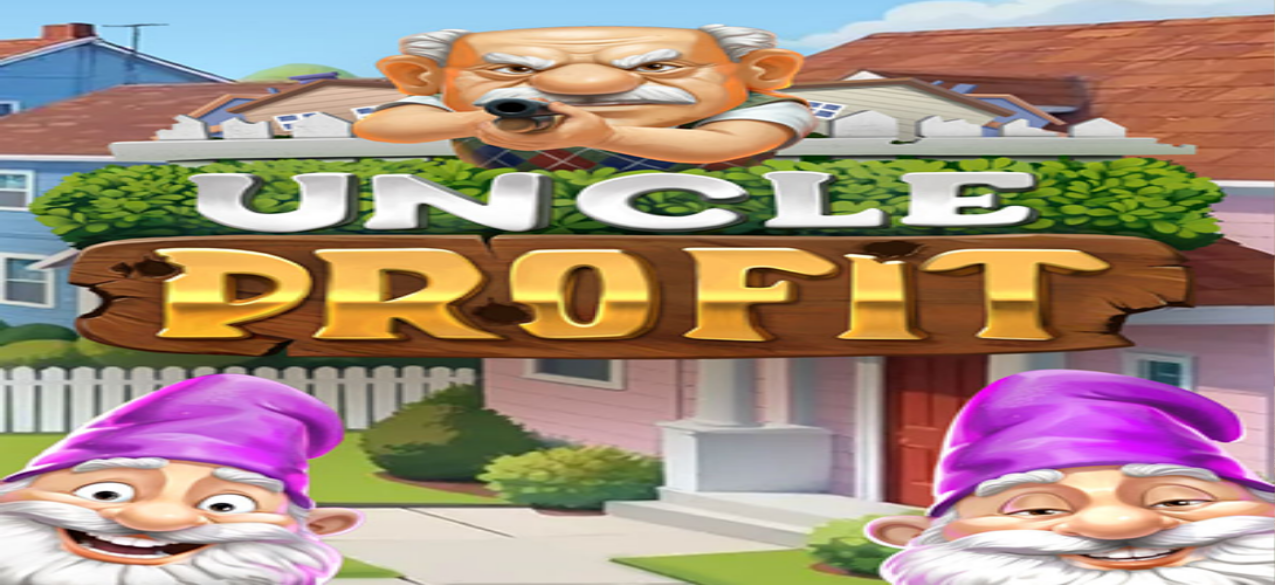 click on "***" at bounding box center (79, 429) 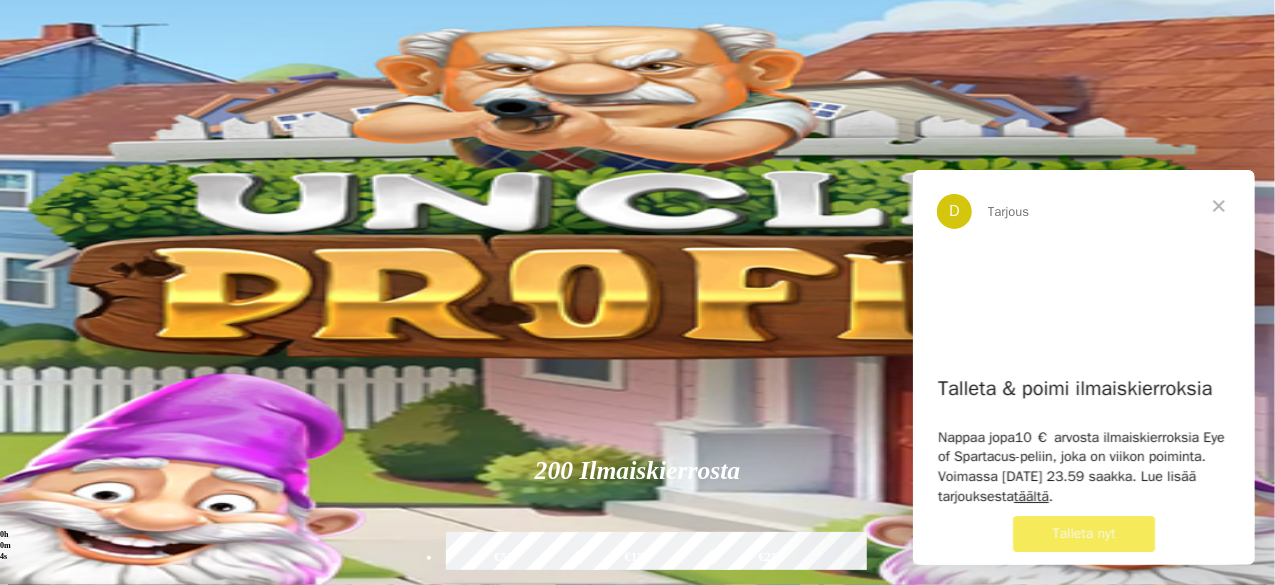 scroll, scrollTop: 0, scrollLeft: 0, axis: both 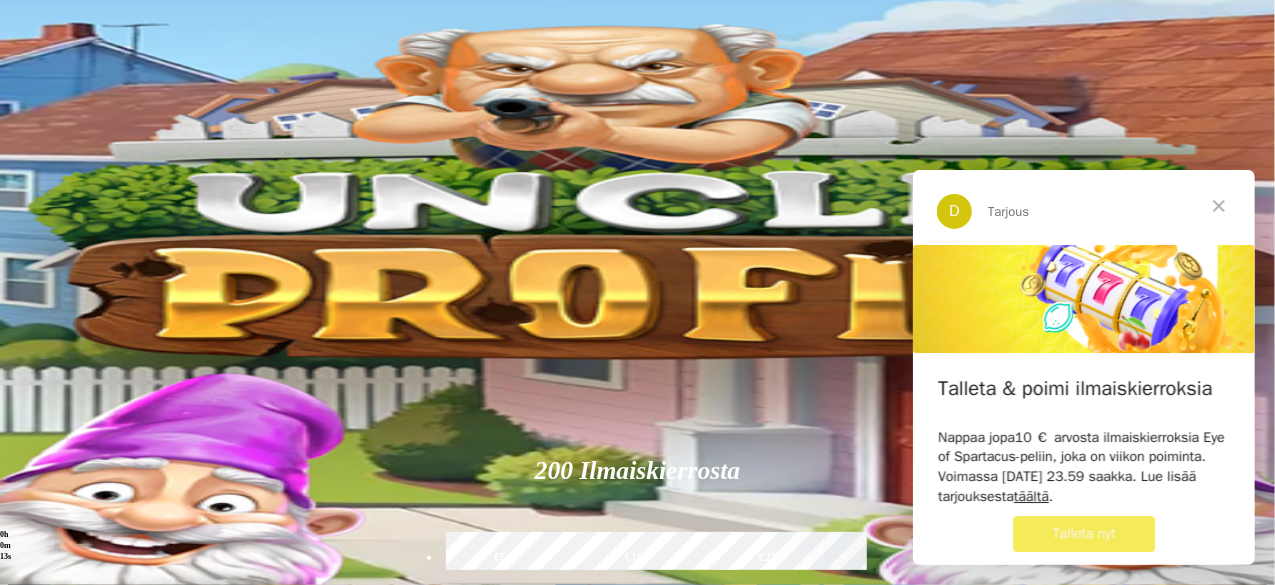 click at bounding box center [1218, 205] 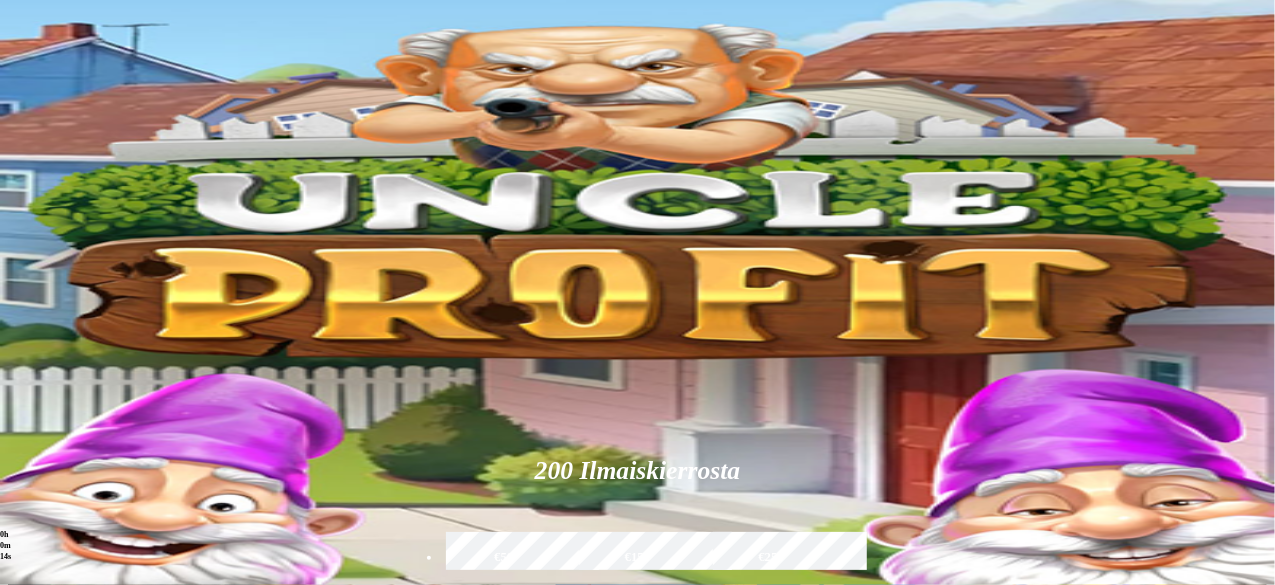 scroll, scrollTop: 157, scrollLeft: 0, axis: vertical 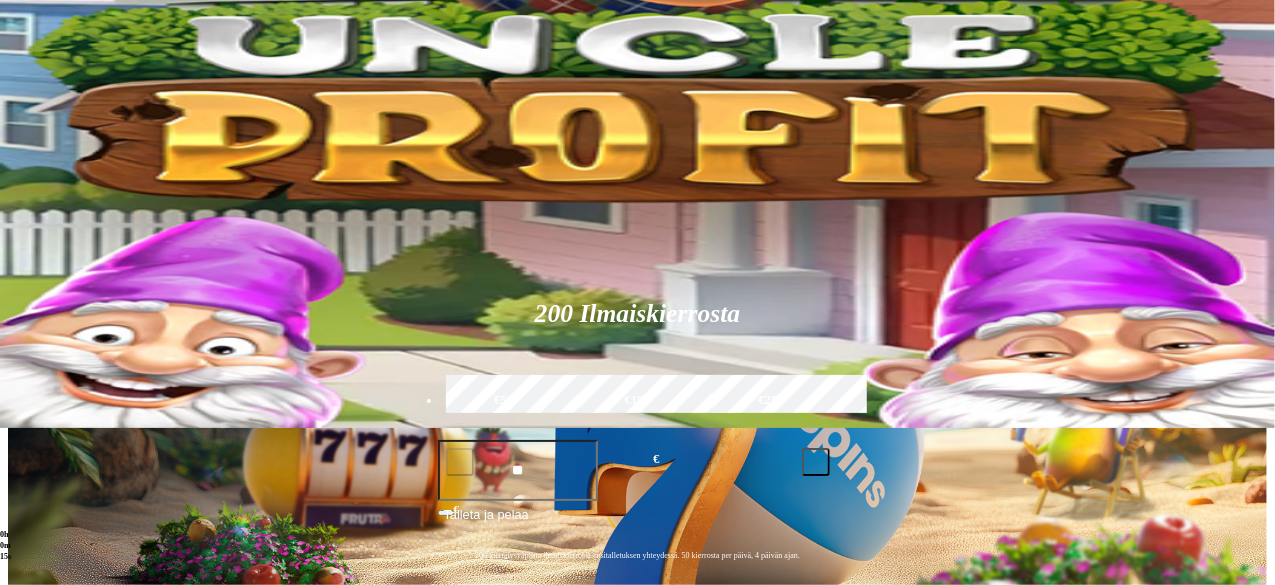 click on "18:25" at bounding box center [637, 201] 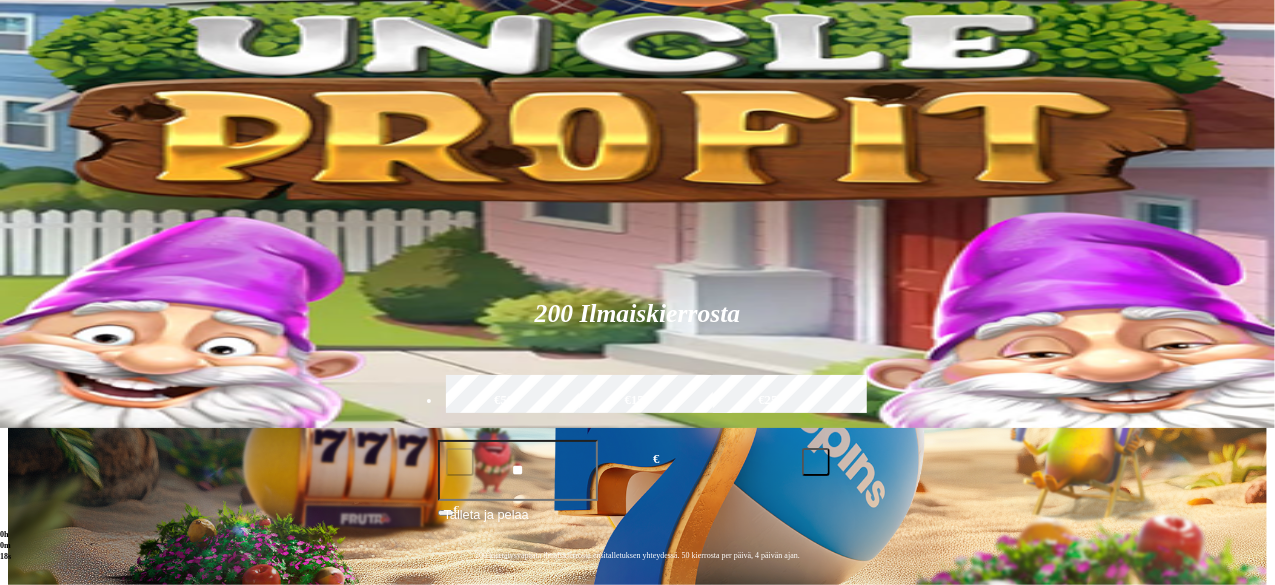 click on "18:25" at bounding box center [637, 201] 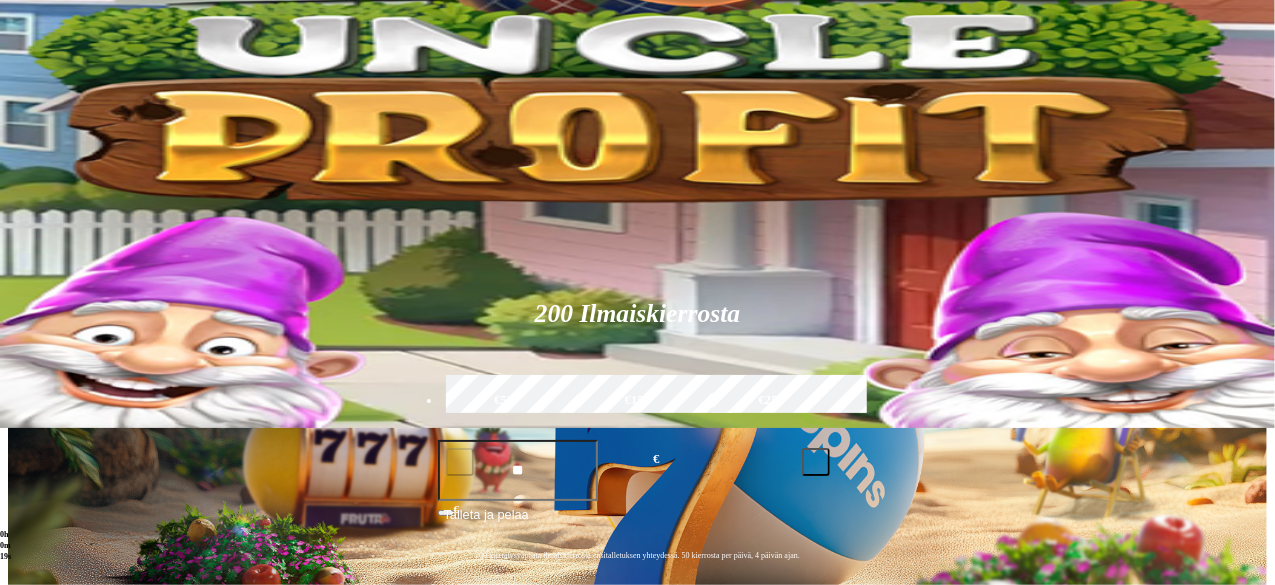 click on "18:25" at bounding box center (637, 201) 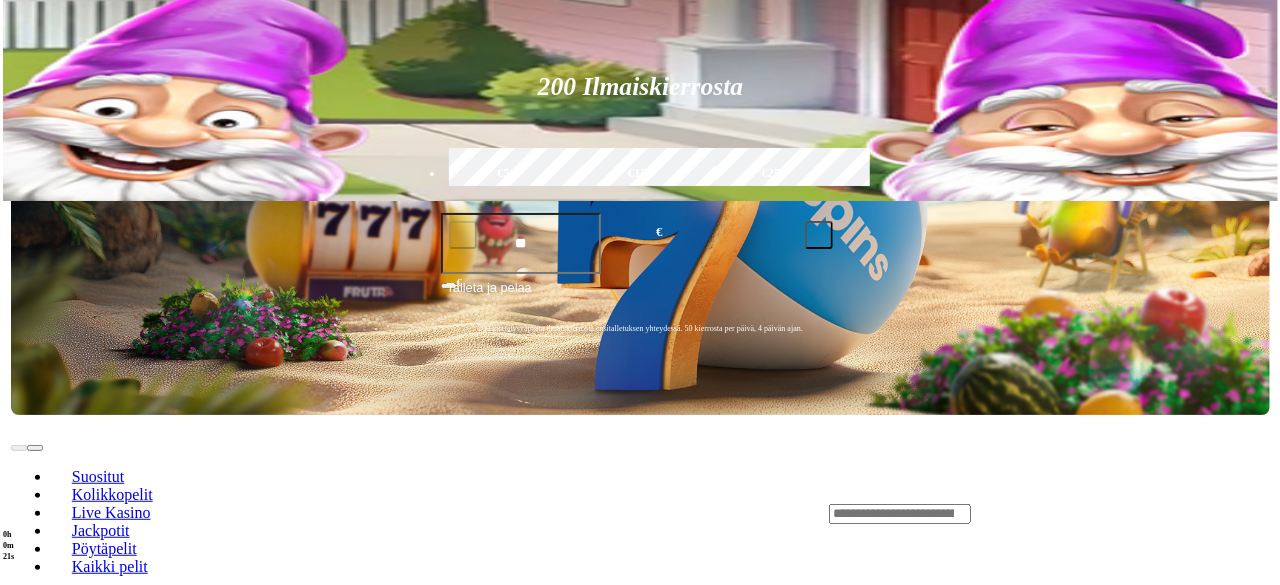 scroll, scrollTop: 0, scrollLeft: 0, axis: both 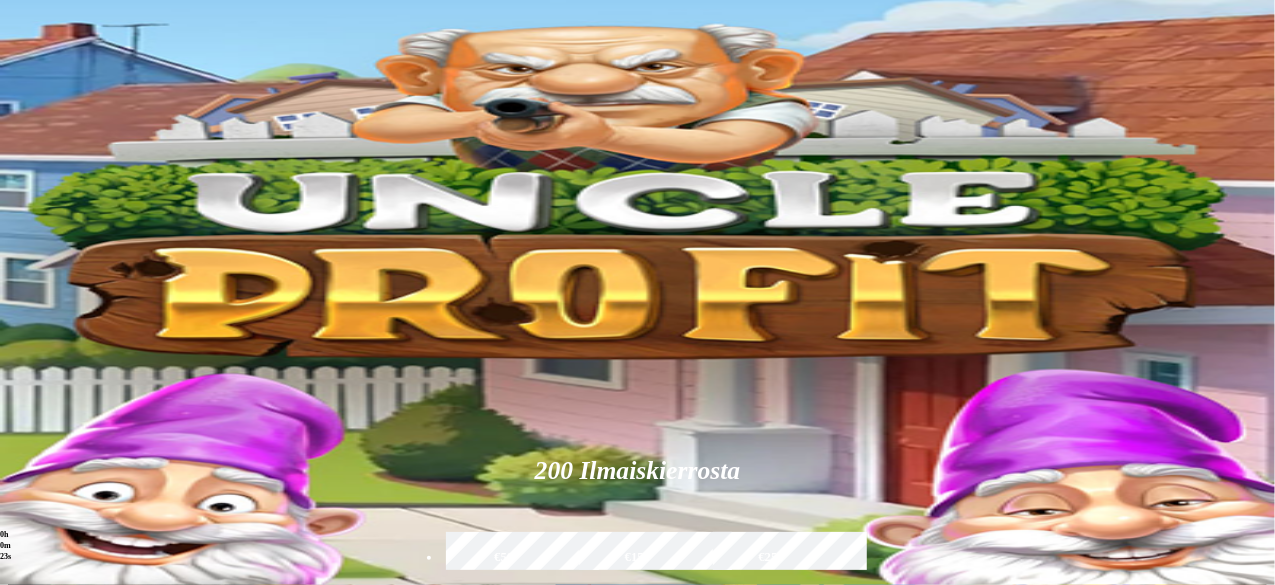click on "Palkkiot" at bounding box center [79, 304] 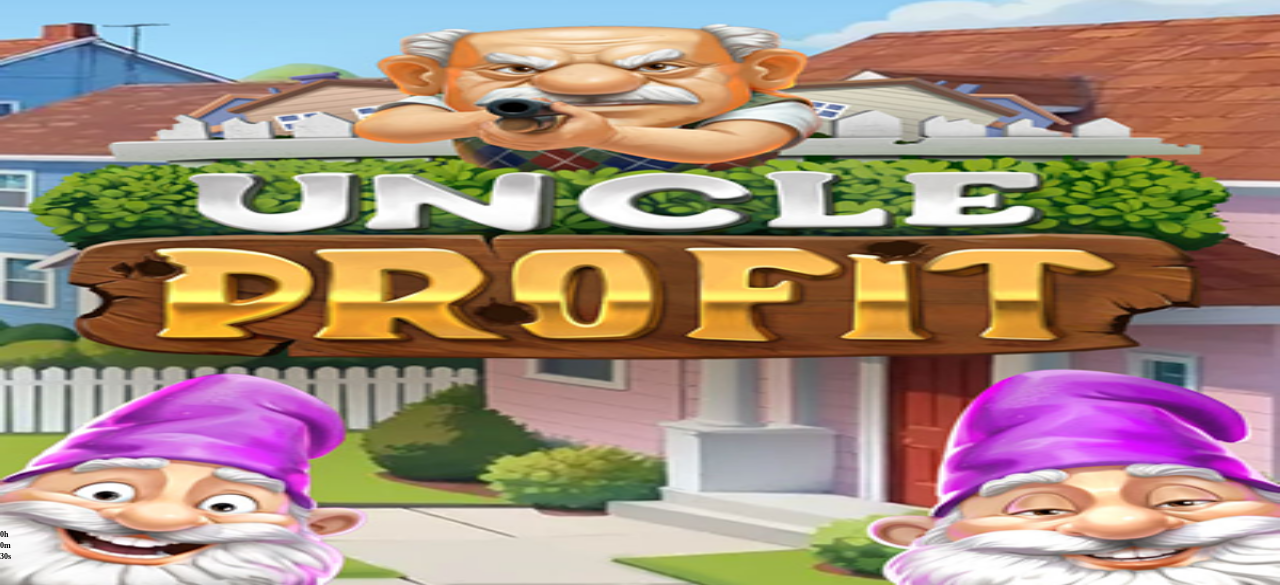 scroll, scrollTop: 240, scrollLeft: 0, axis: vertical 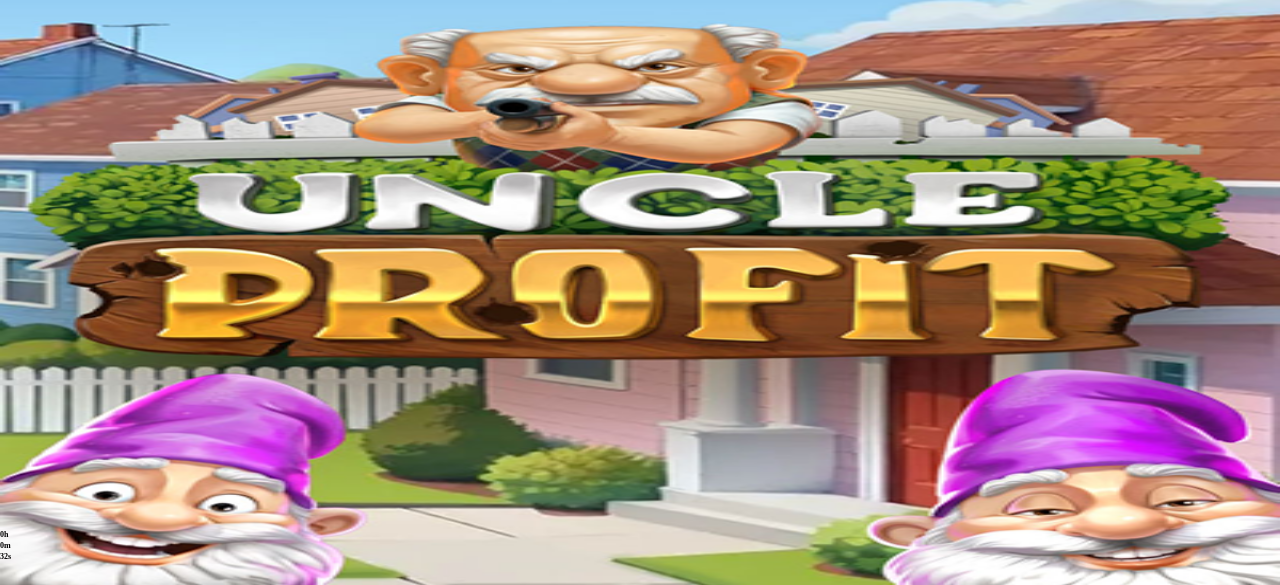 click on "Avaa palkinto" at bounding box center [640, 795] 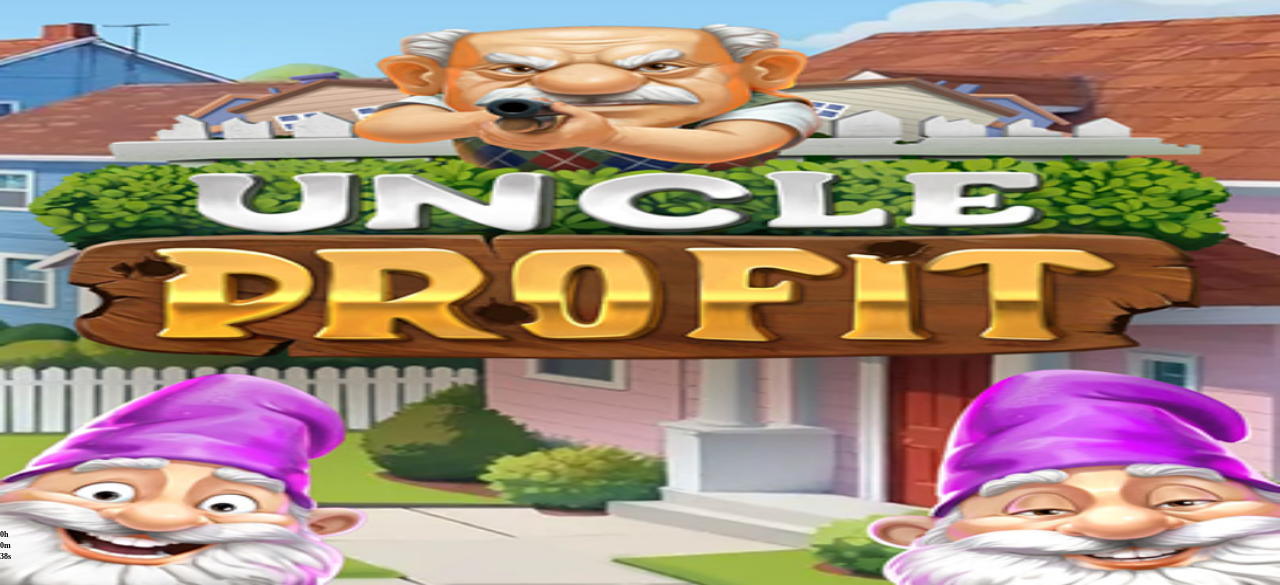 click at bounding box center (88, 1067) 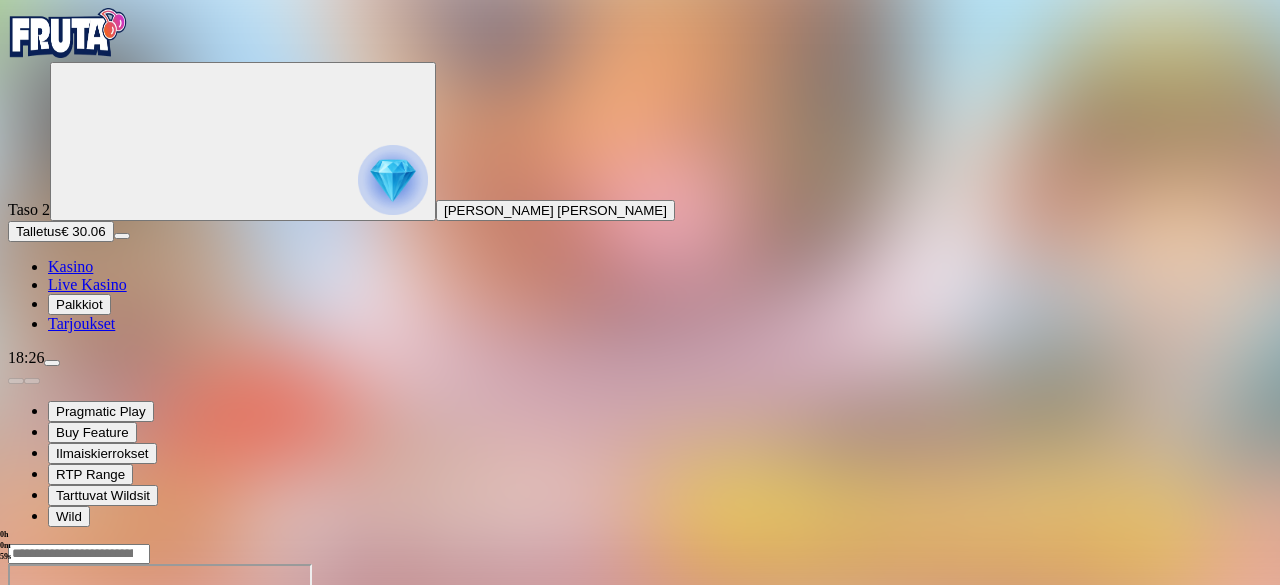 click at bounding box center (48, 736) 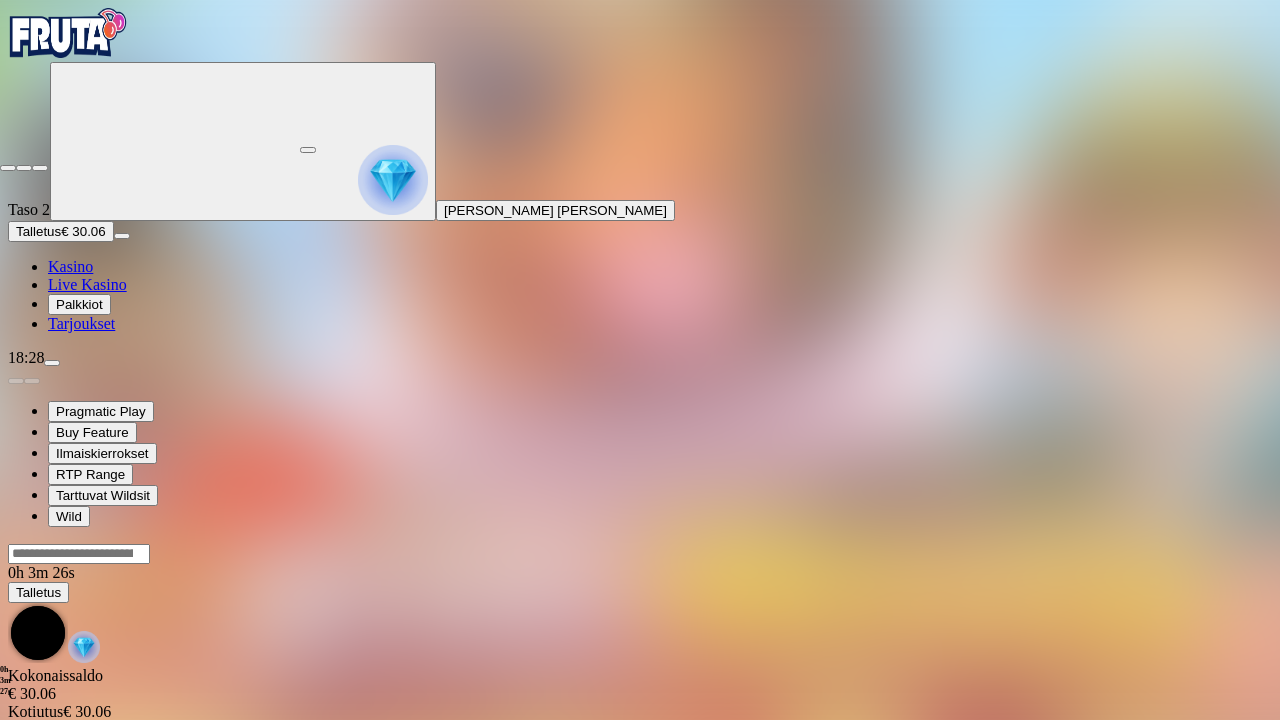 click at bounding box center [8, 168] 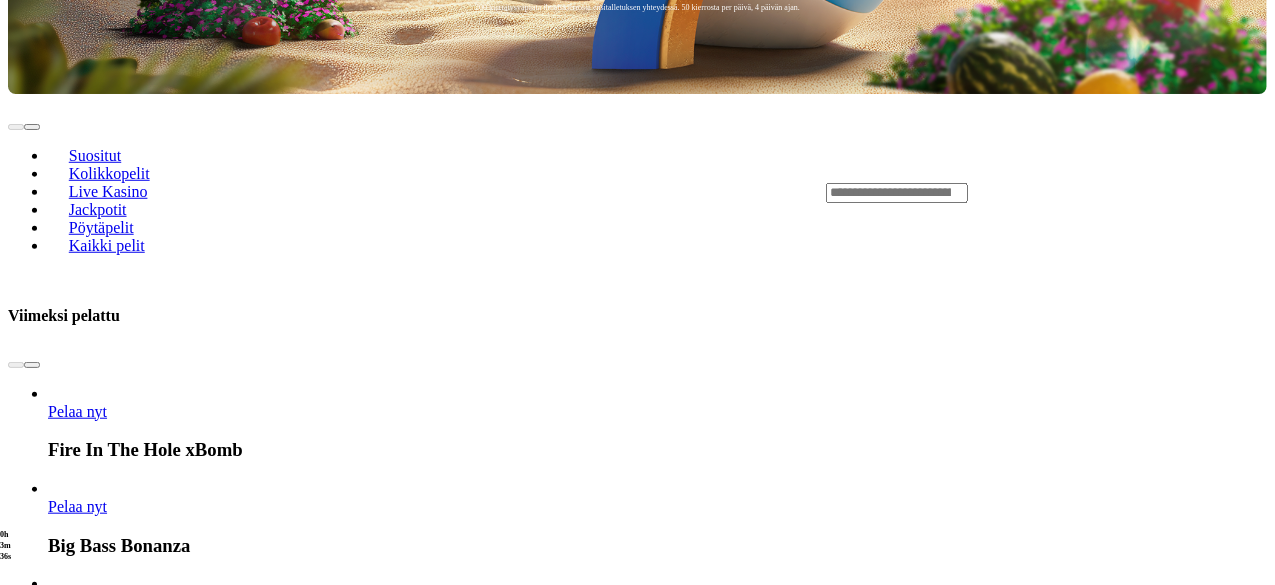 scroll, scrollTop: 706, scrollLeft: 0, axis: vertical 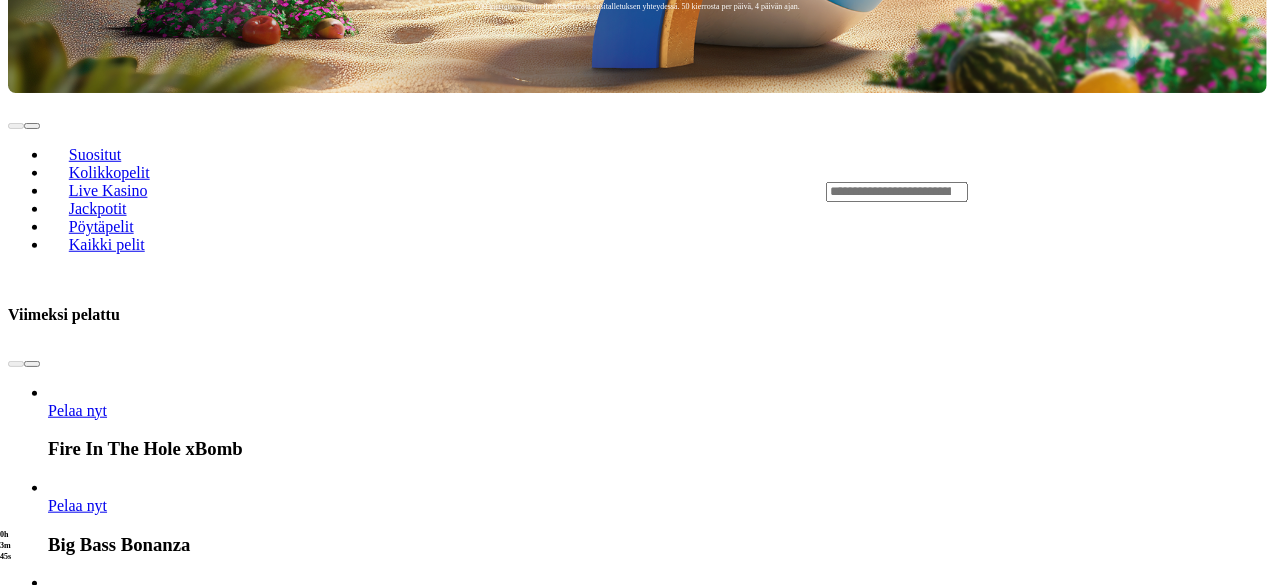 click at bounding box center (48, 2829) 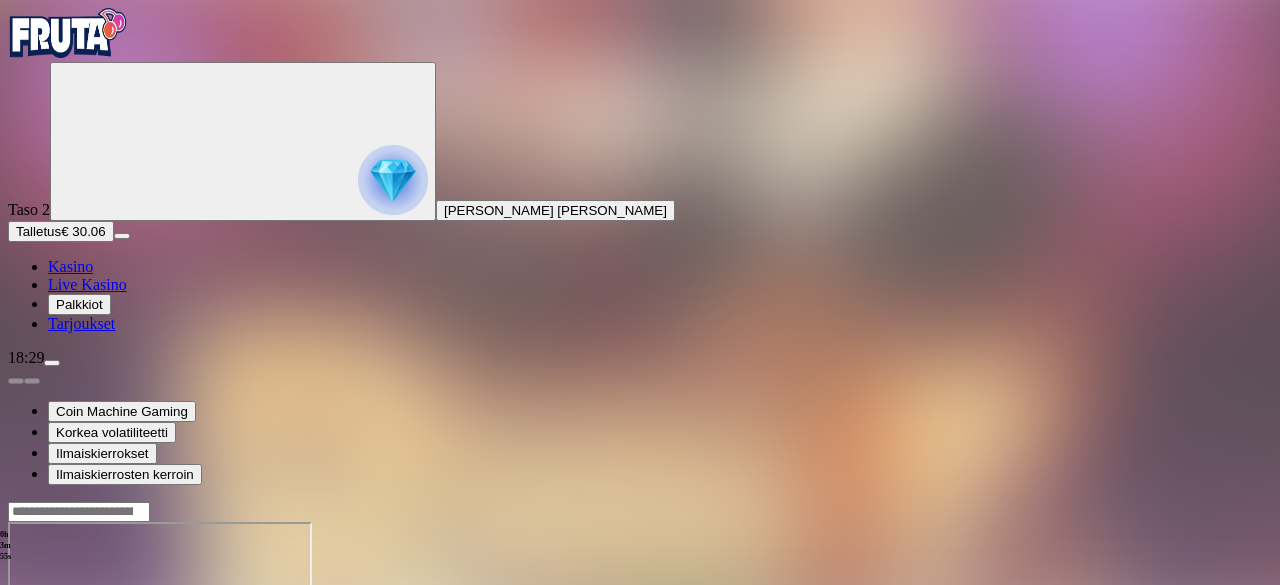 click at bounding box center (48, 694) 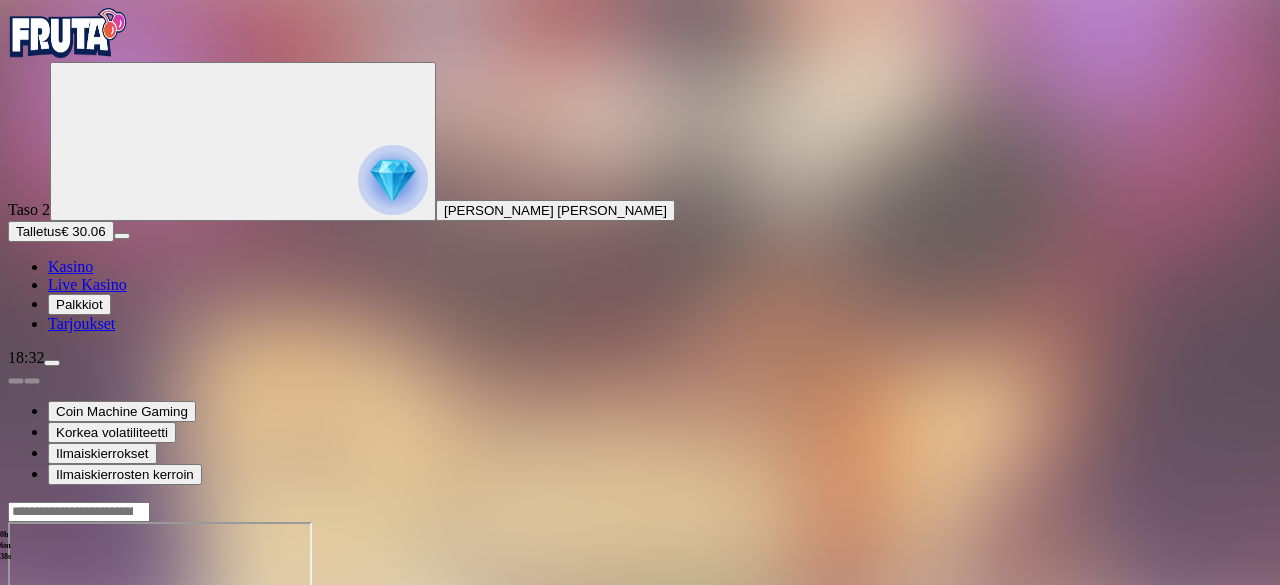 click at bounding box center (16, 694) 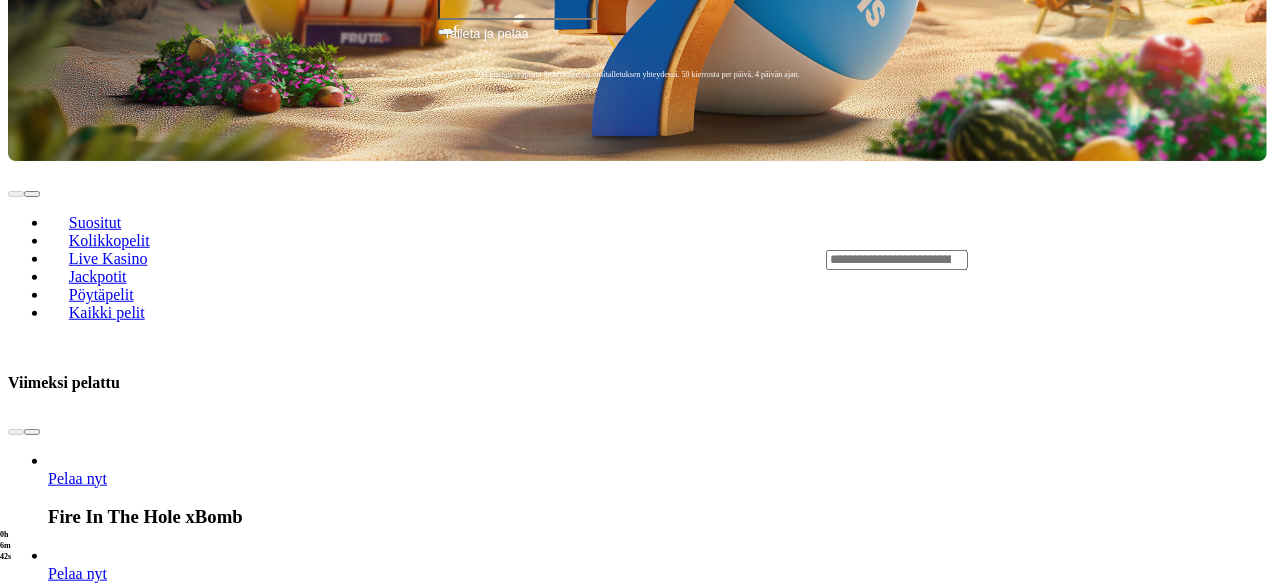 scroll, scrollTop: 640, scrollLeft: 0, axis: vertical 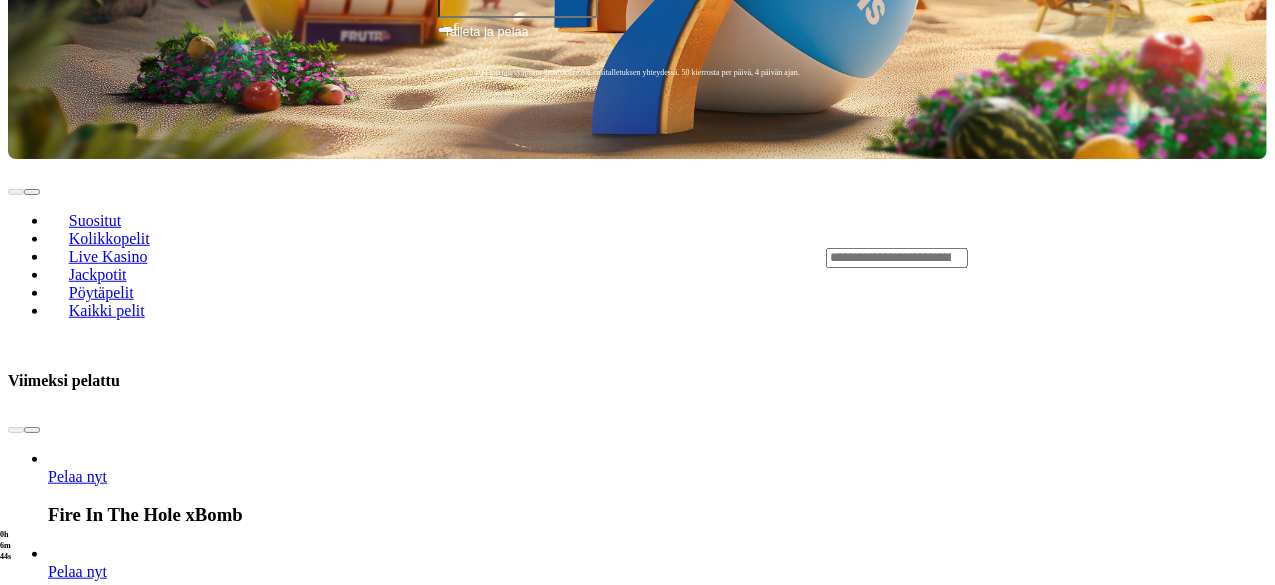 click at bounding box center (32, 2743) 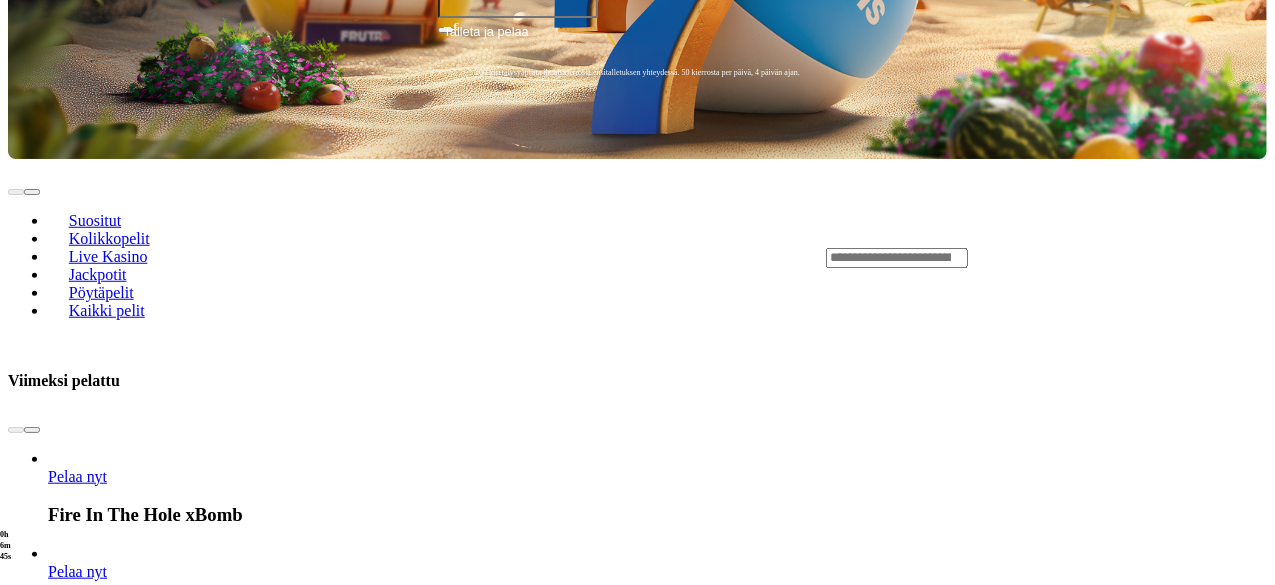 click at bounding box center (32, 2743) 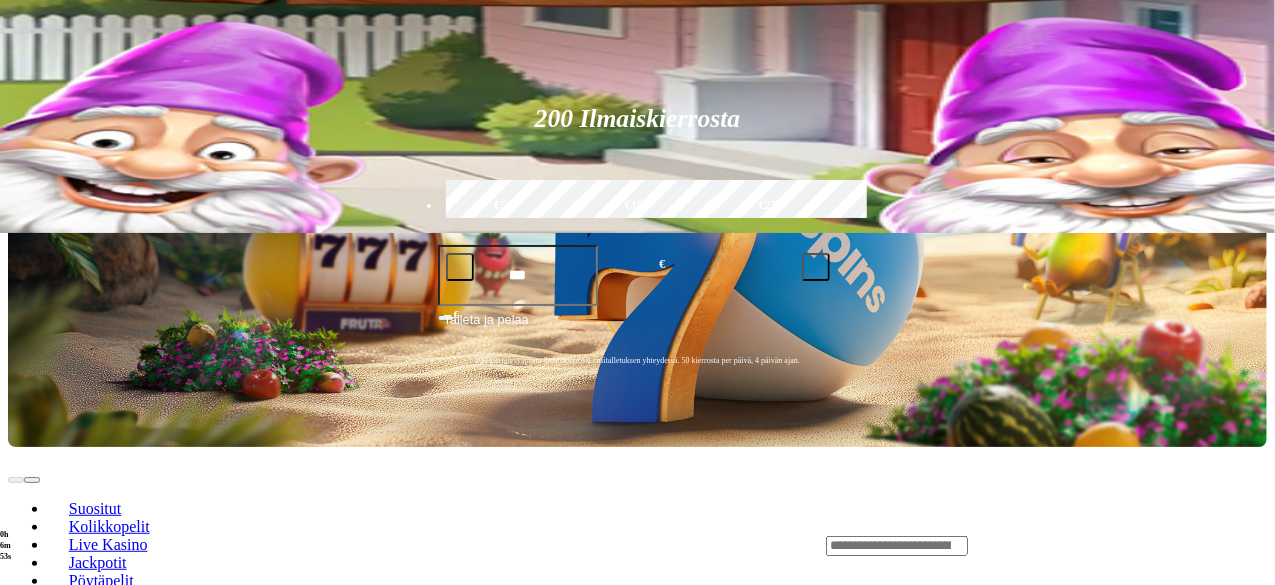 scroll, scrollTop: 347, scrollLeft: 0, axis: vertical 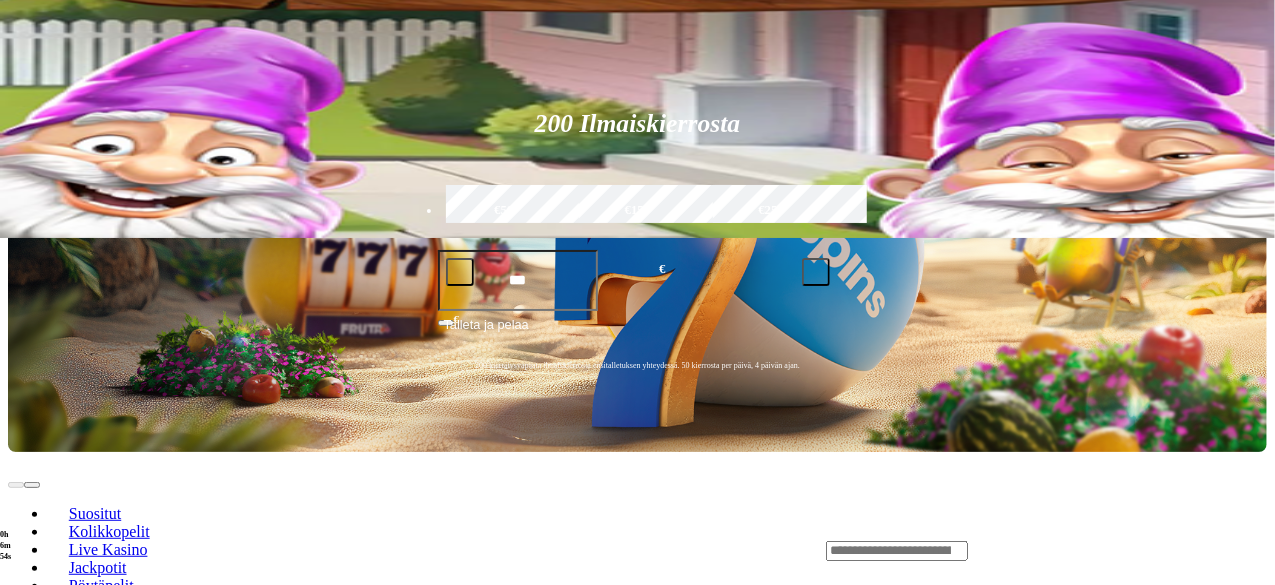 click on "Pelaa nyt" at bounding box center (77, 2403) 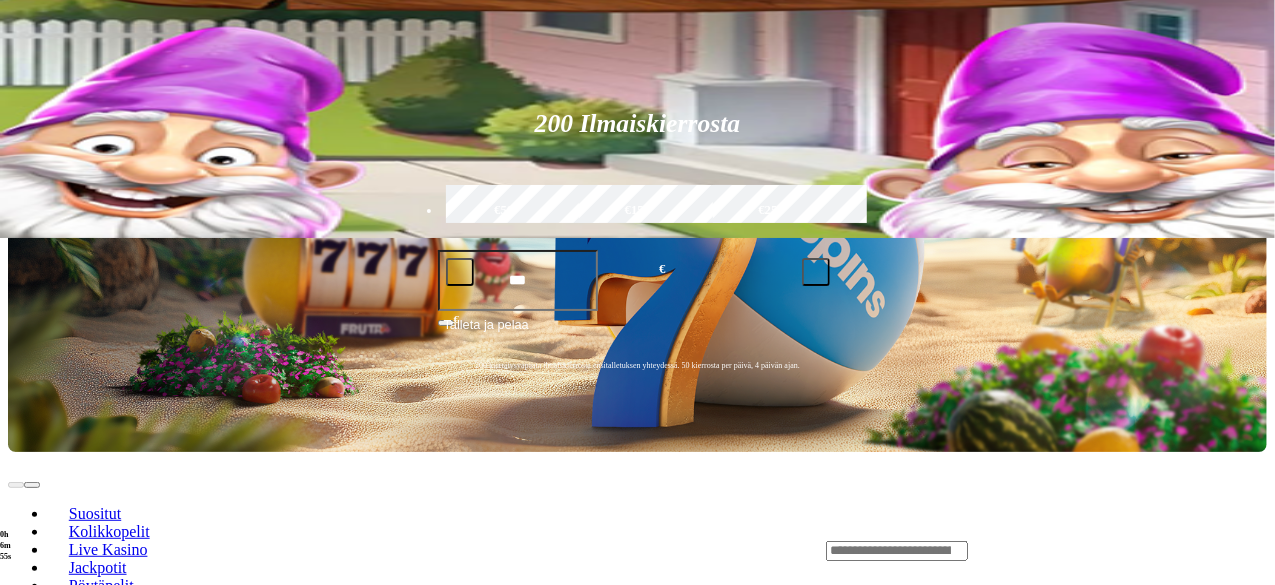 scroll, scrollTop: 0, scrollLeft: 0, axis: both 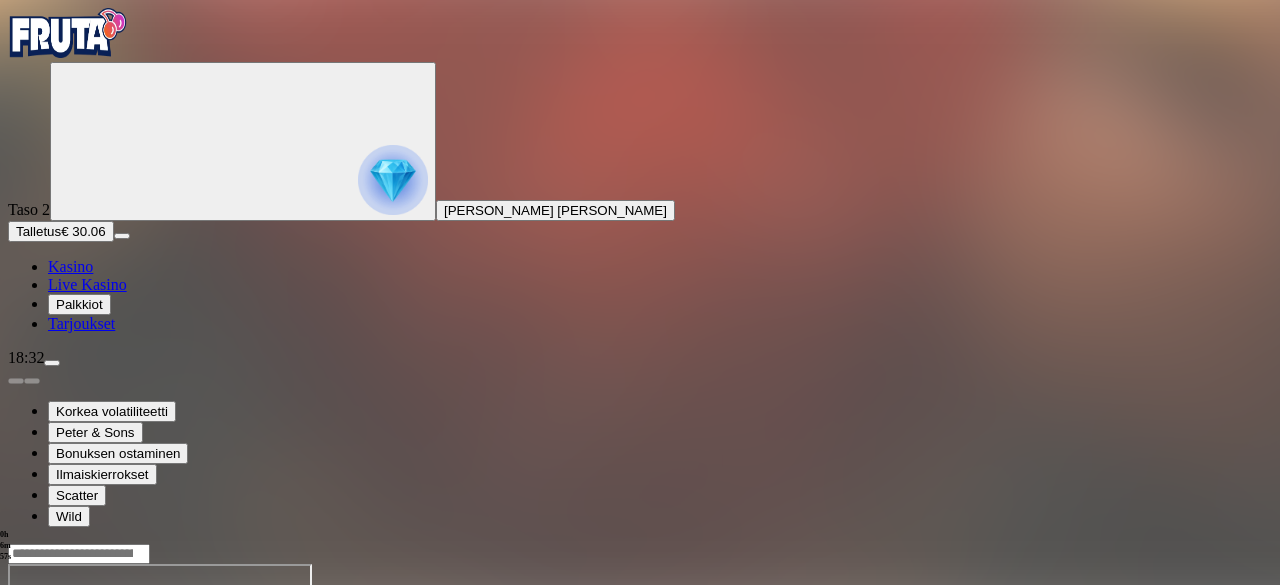 click at bounding box center [48, 736] 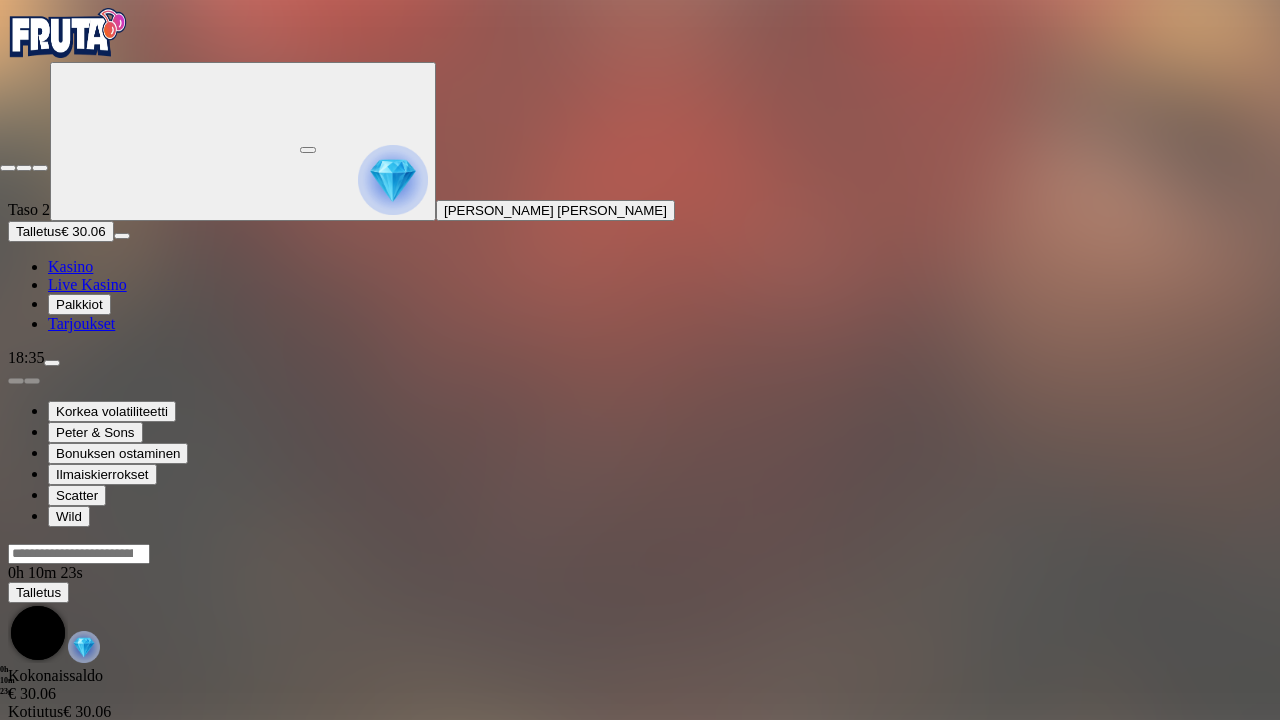 click at bounding box center (8, 168) 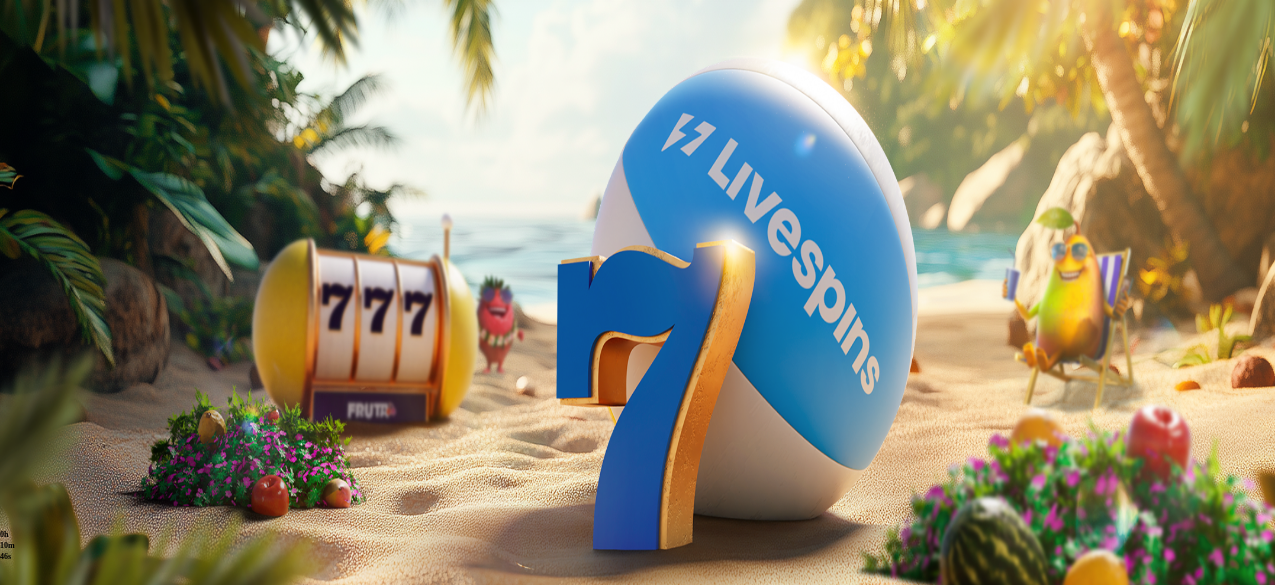 scroll, scrollTop: 0, scrollLeft: 0, axis: both 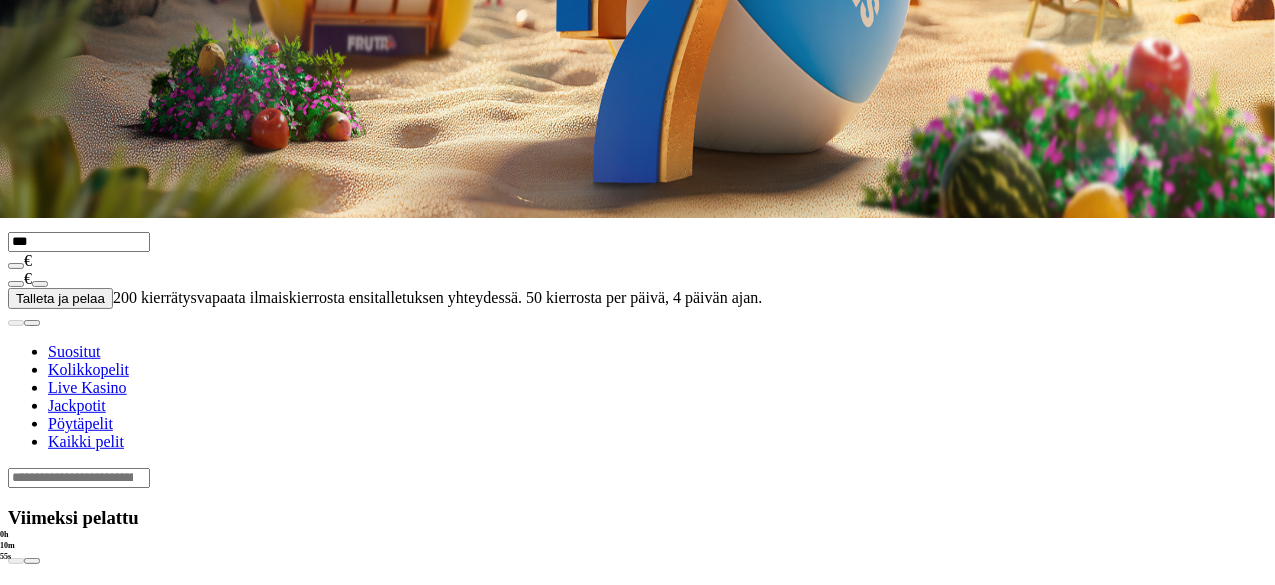 click at bounding box center (32, 561) 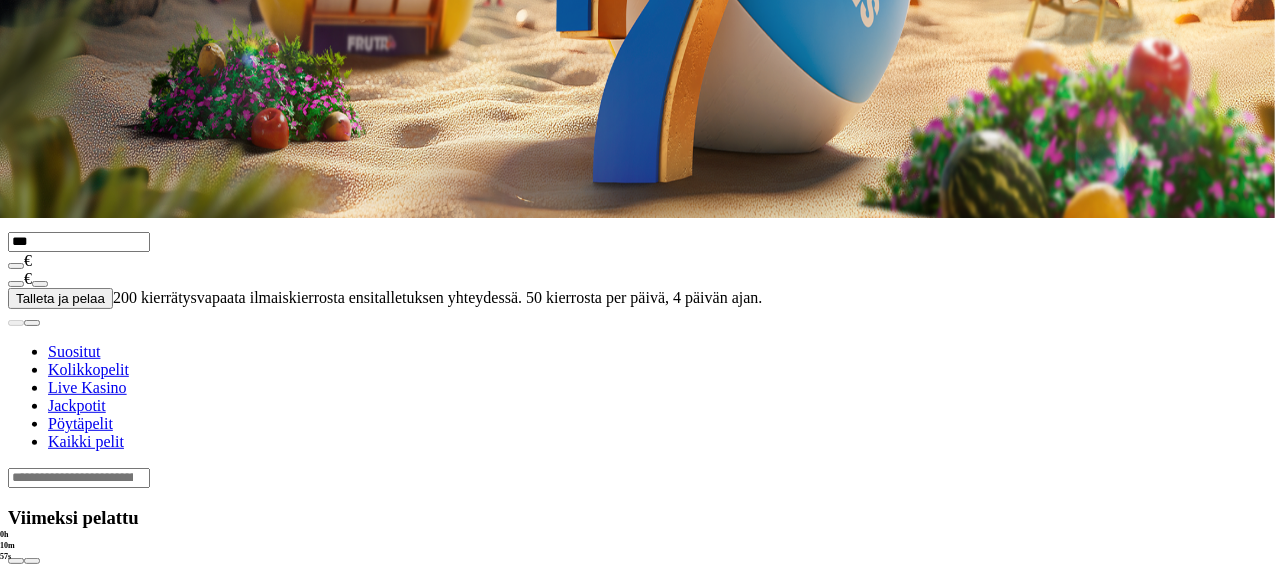 click on "Pelaa nyt" at bounding box center (-687, 1275) 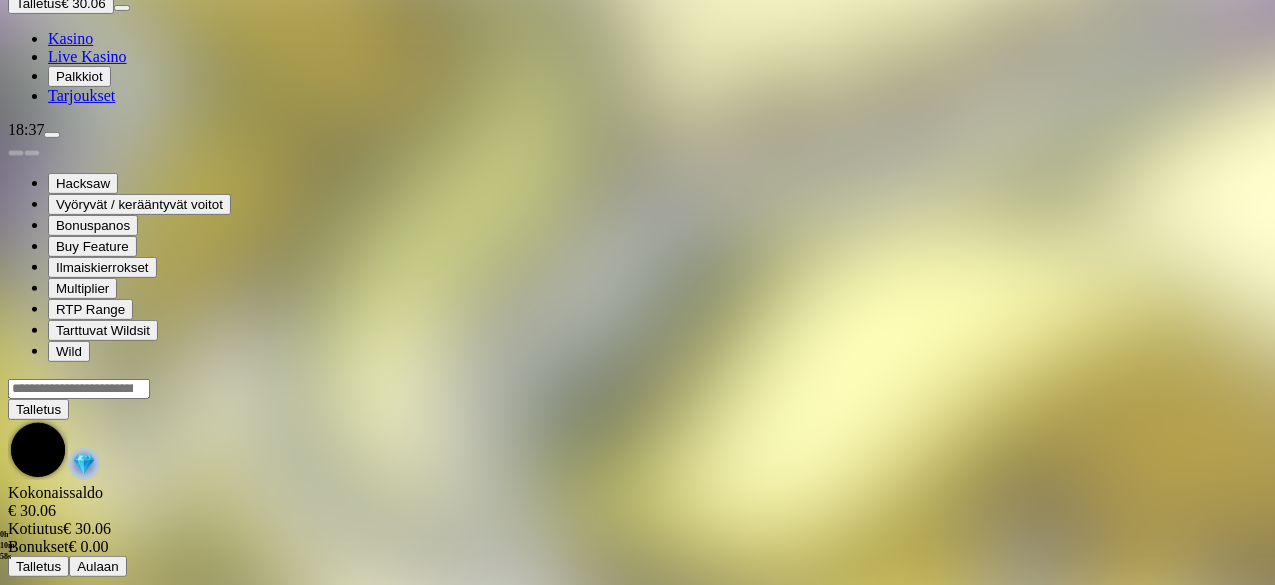 scroll, scrollTop: 0, scrollLeft: 0, axis: both 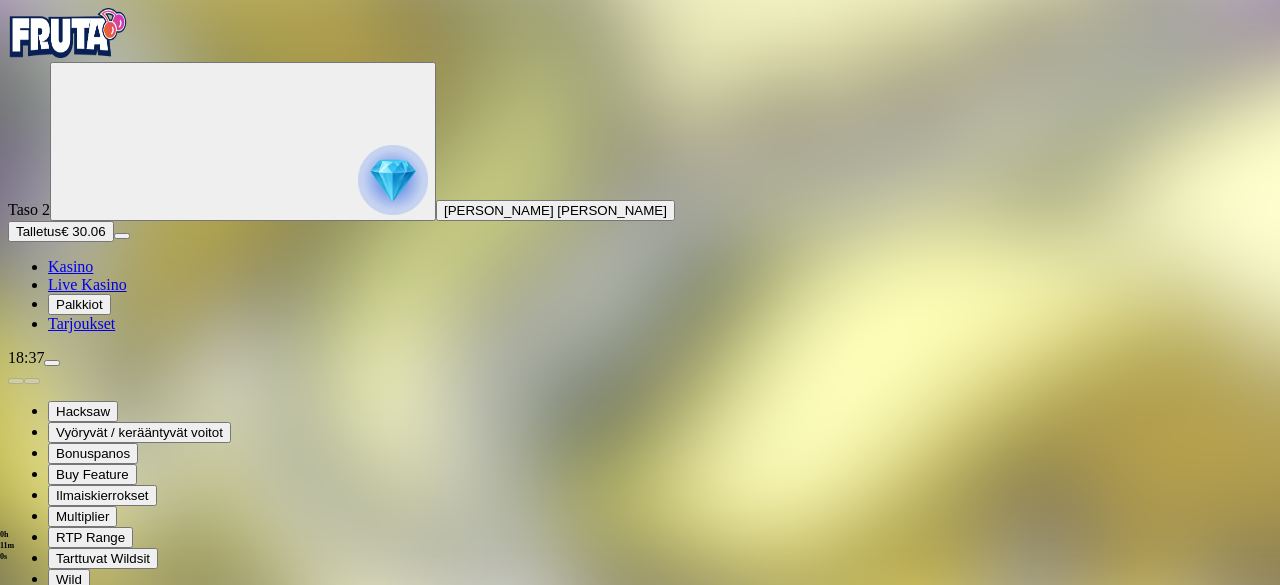 click at bounding box center [48, 799] 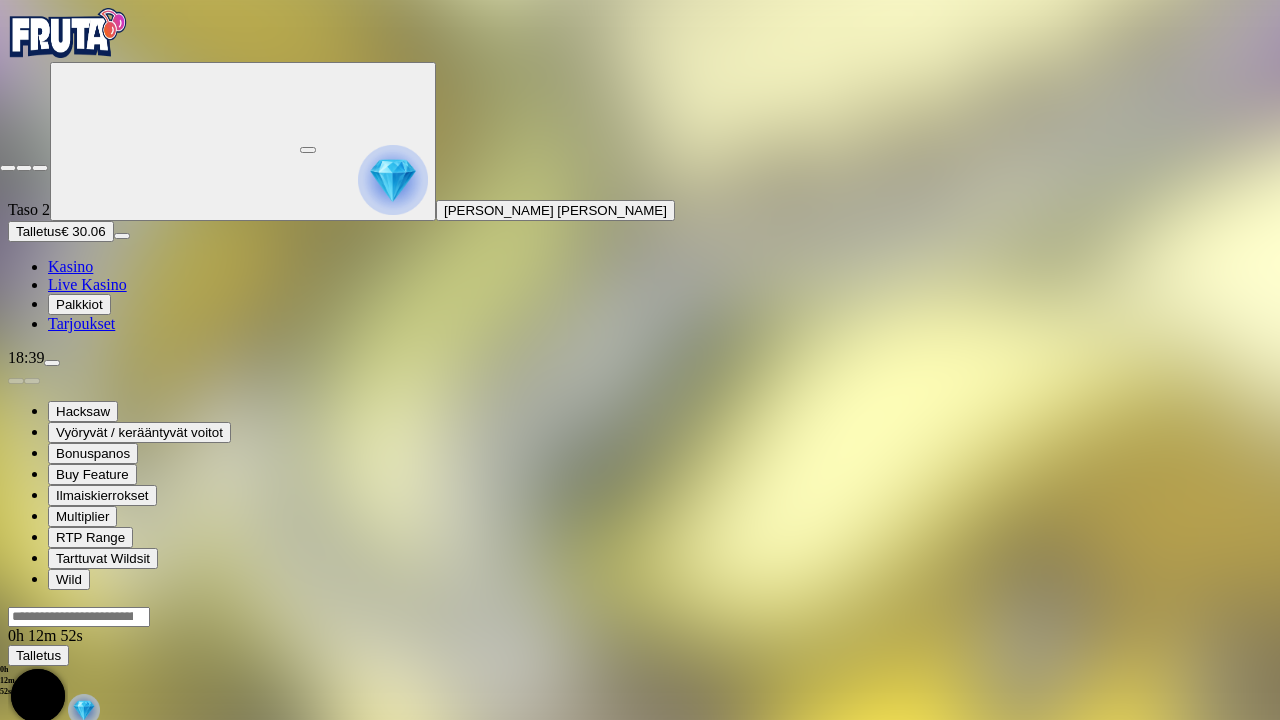 click at bounding box center (8, 168) 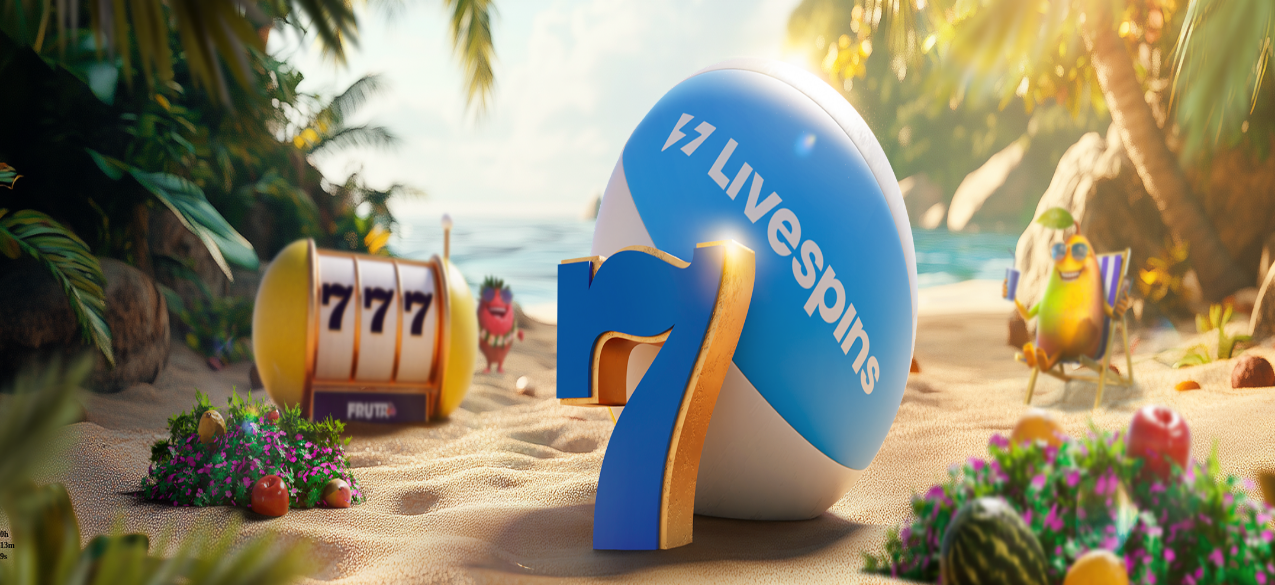 scroll, scrollTop: 309, scrollLeft: 0, axis: vertical 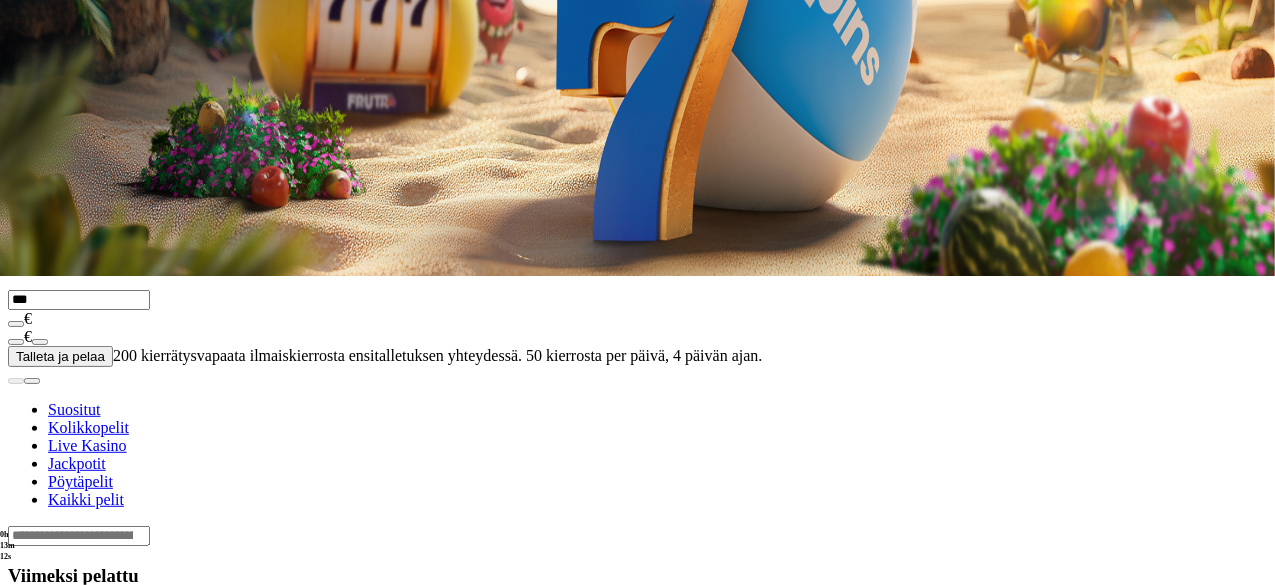 click at bounding box center (48, 1153) 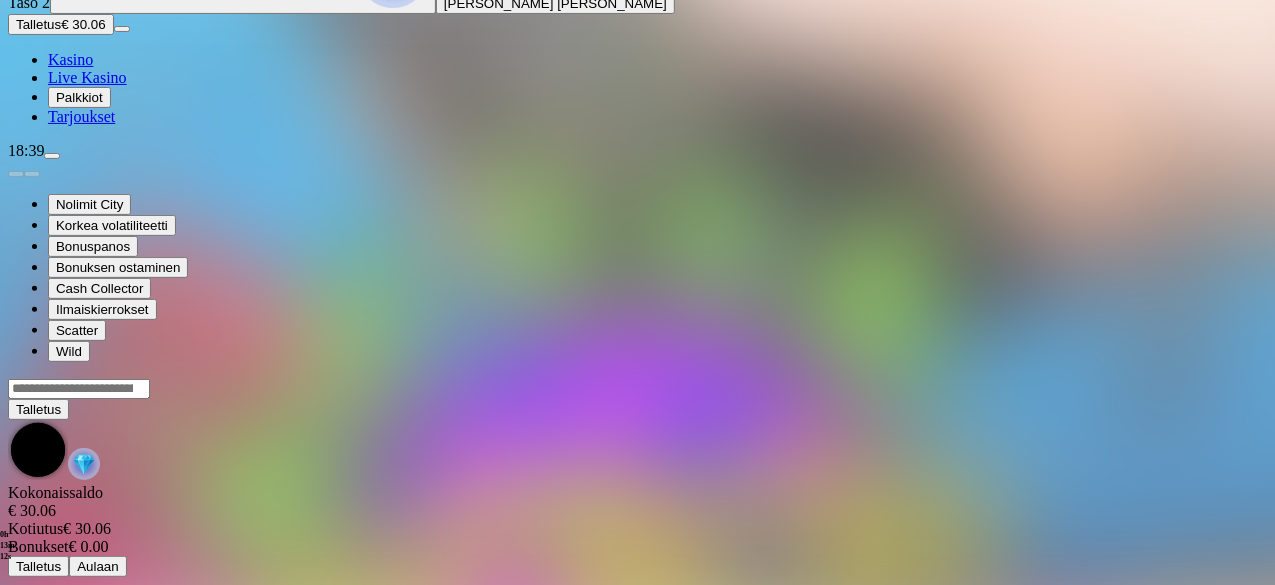 scroll, scrollTop: 0, scrollLeft: 0, axis: both 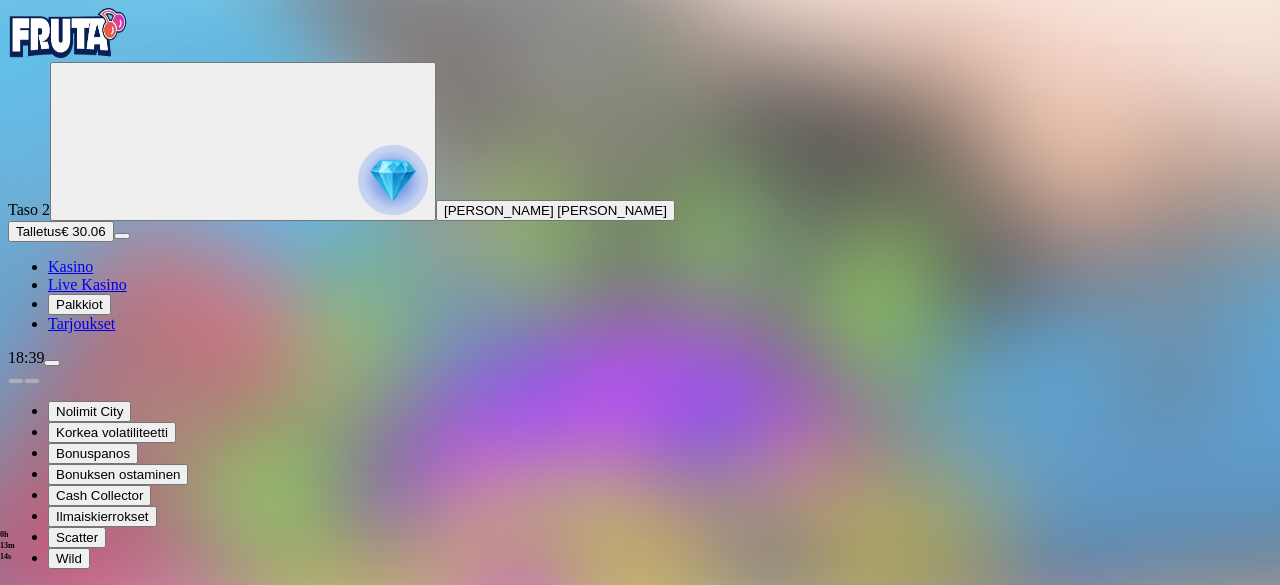 click at bounding box center [48, 778] 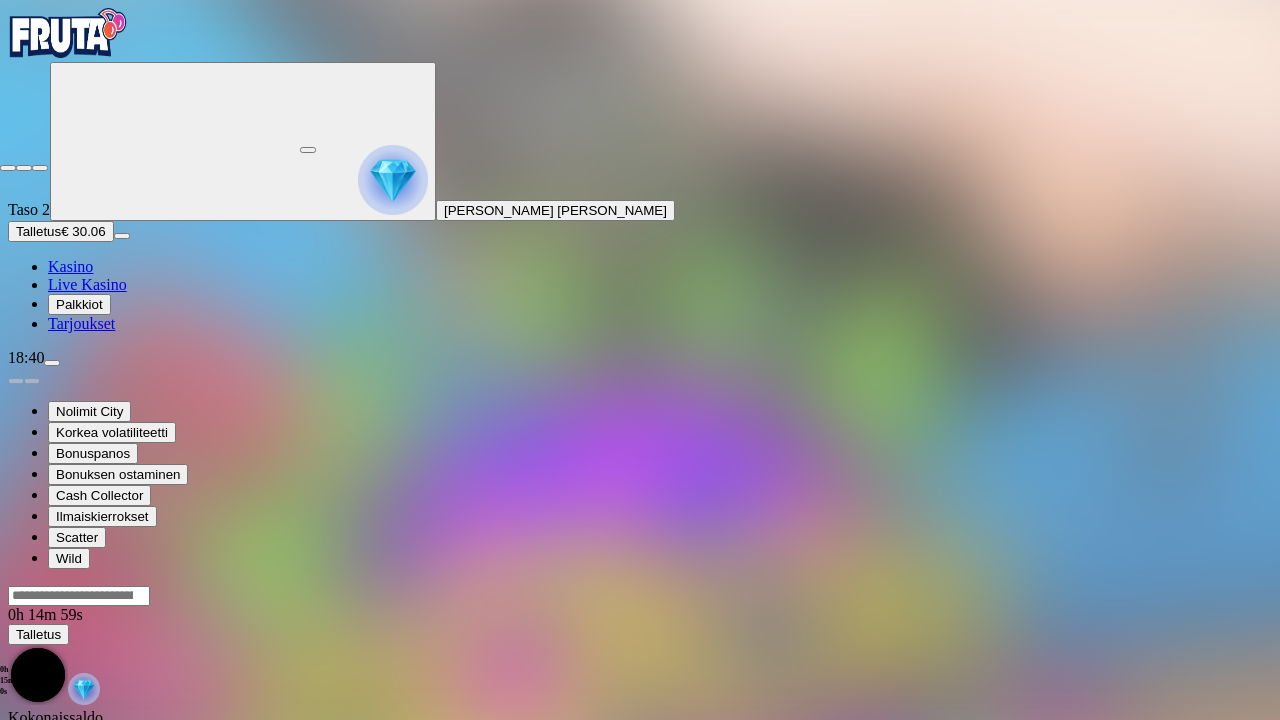 click at bounding box center (8, 168) 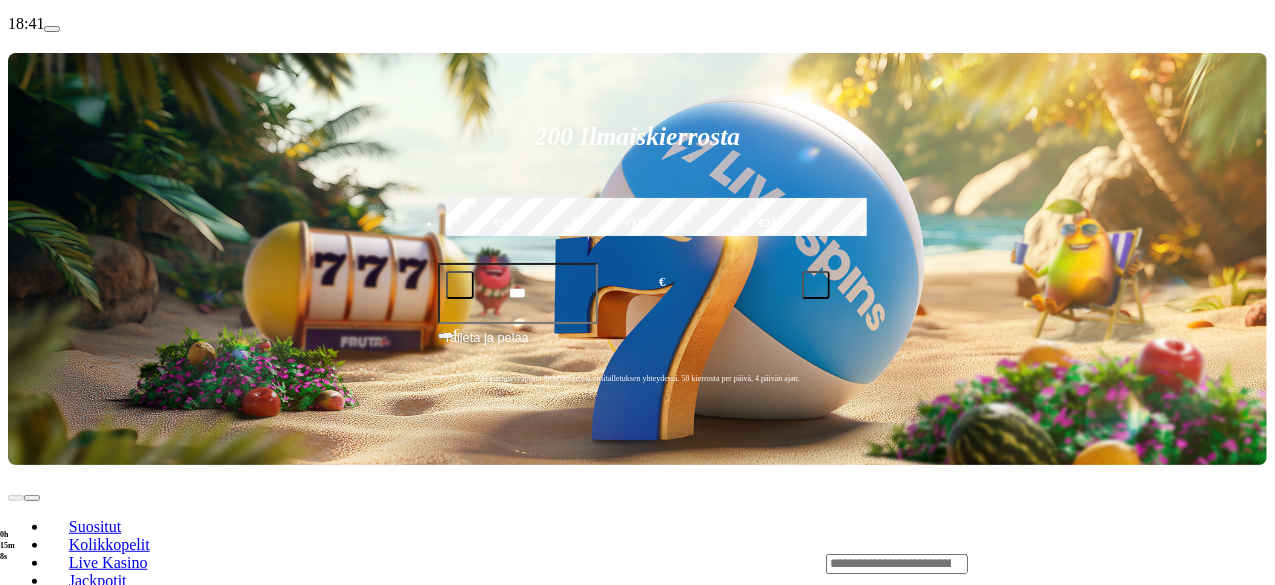 scroll, scrollTop: 335, scrollLeft: 0, axis: vertical 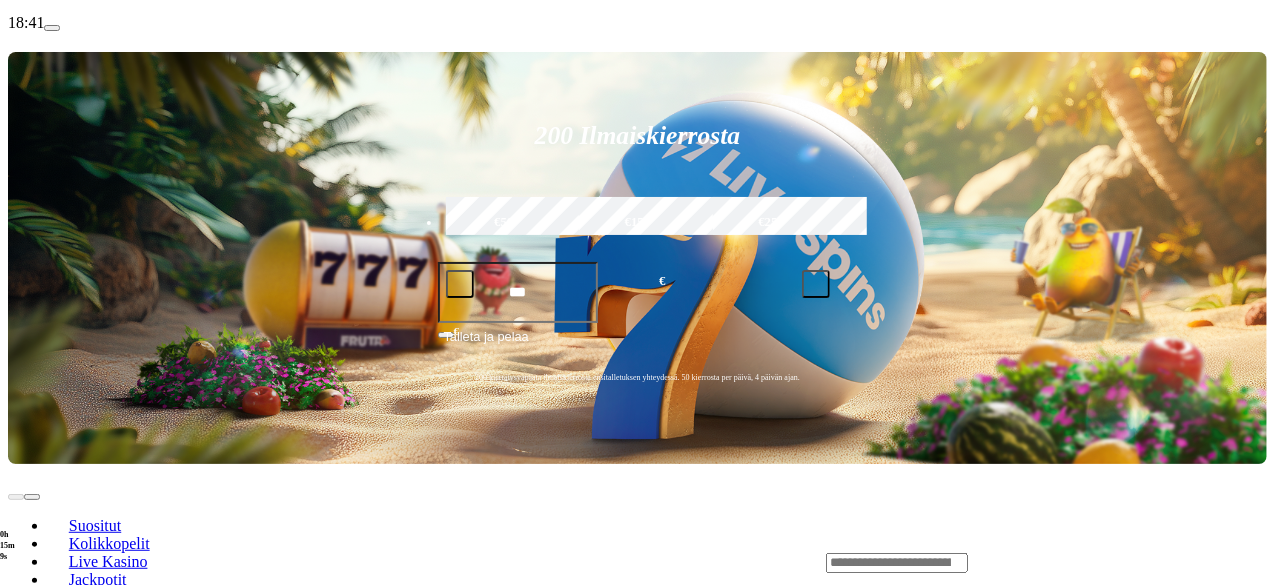 click at bounding box center [32, 735] 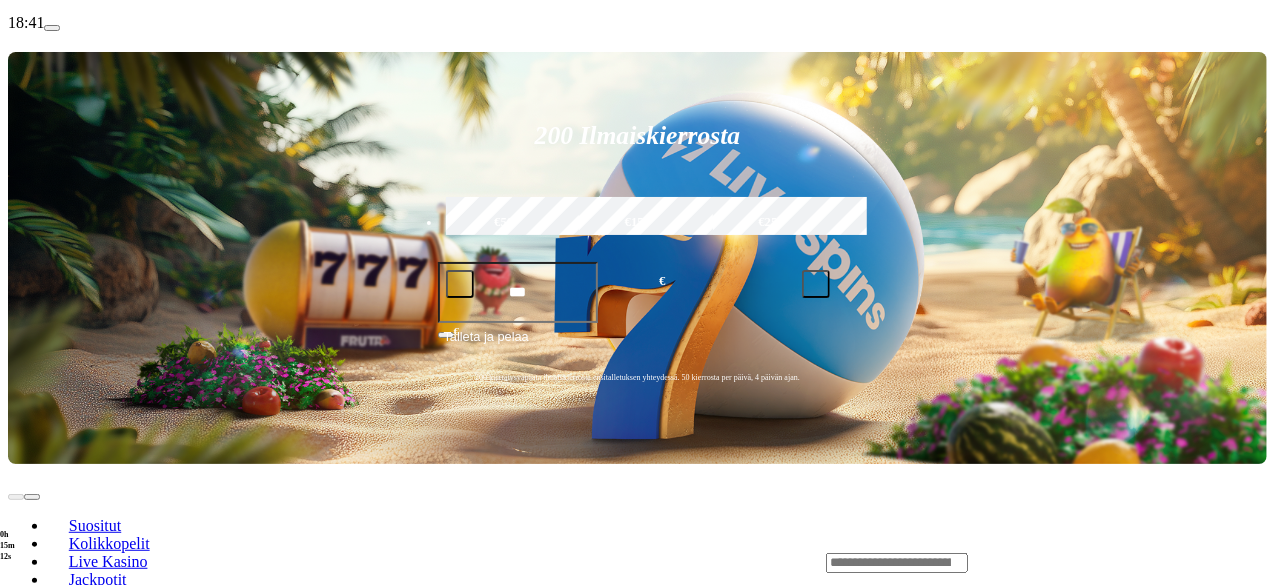 click on "Pelaa nyt" at bounding box center (-687, 1353) 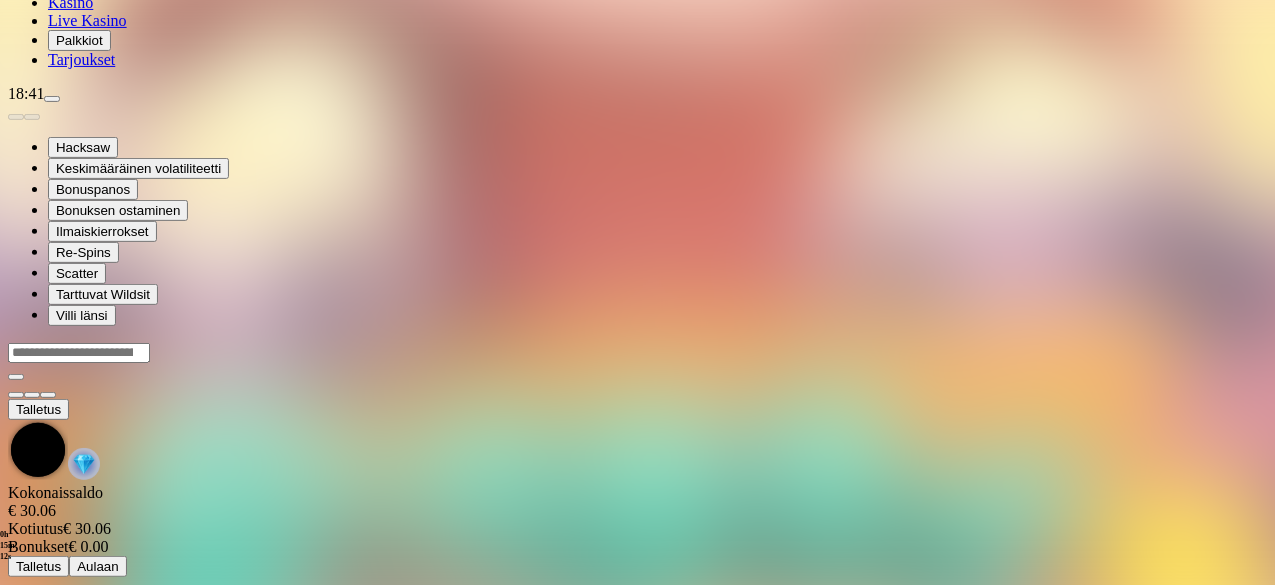 scroll, scrollTop: 0, scrollLeft: 0, axis: both 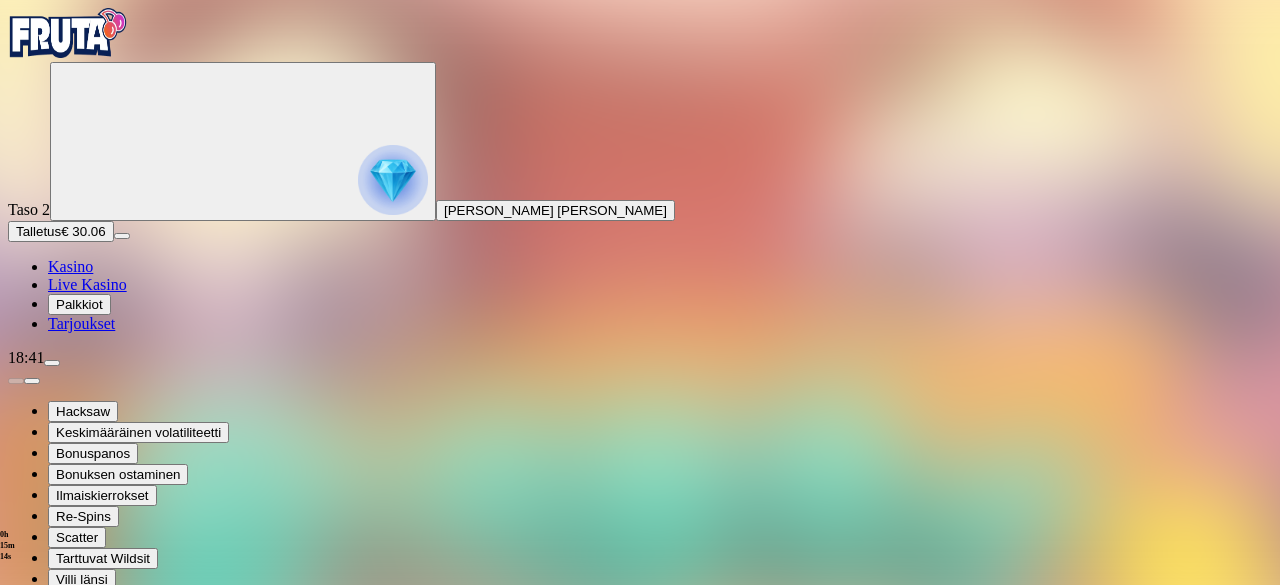 click at bounding box center (48, 799) 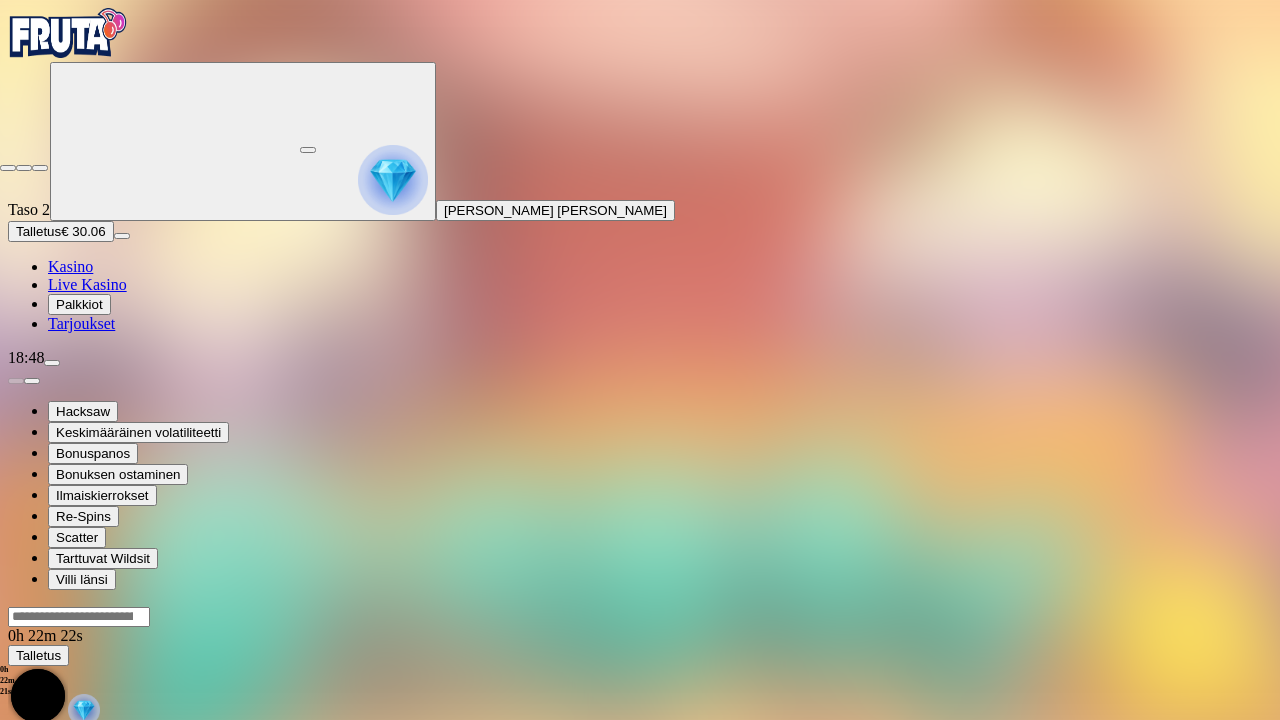 click at bounding box center (8, 168) 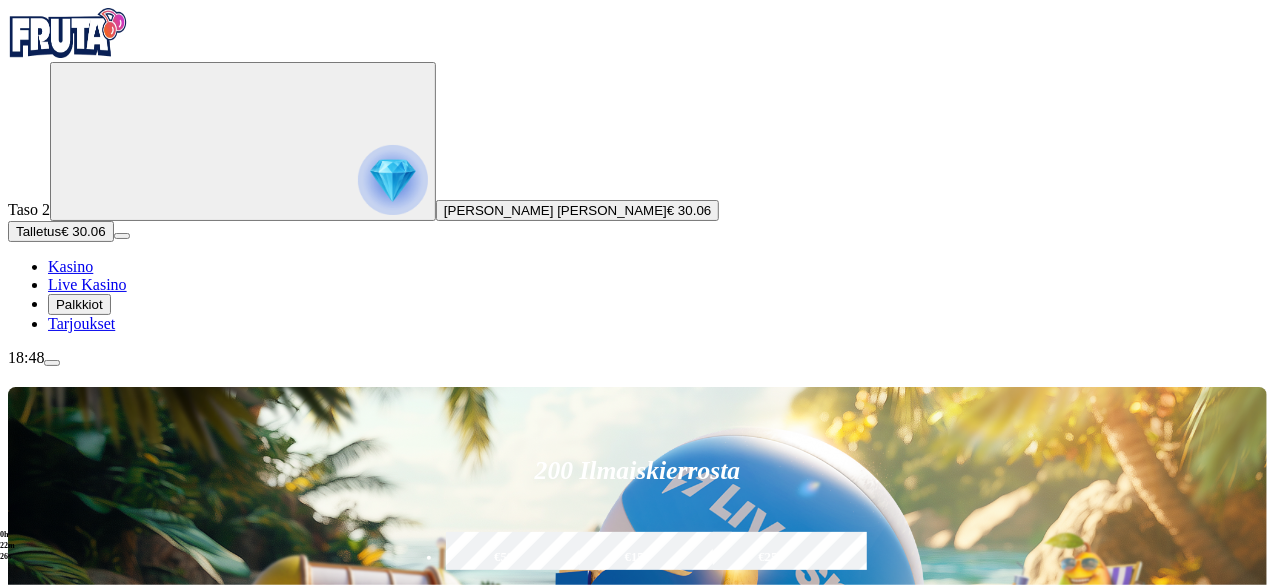 scroll, scrollTop: 303, scrollLeft: 0, axis: vertical 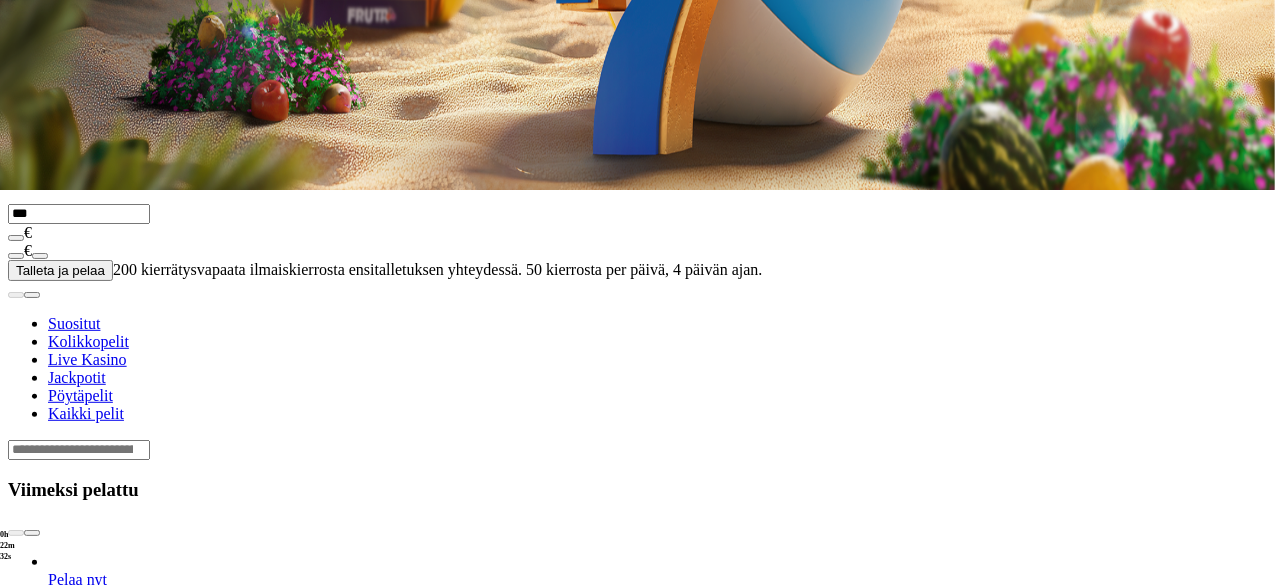 click on "Palkkiot" at bounding box center (79, -91) 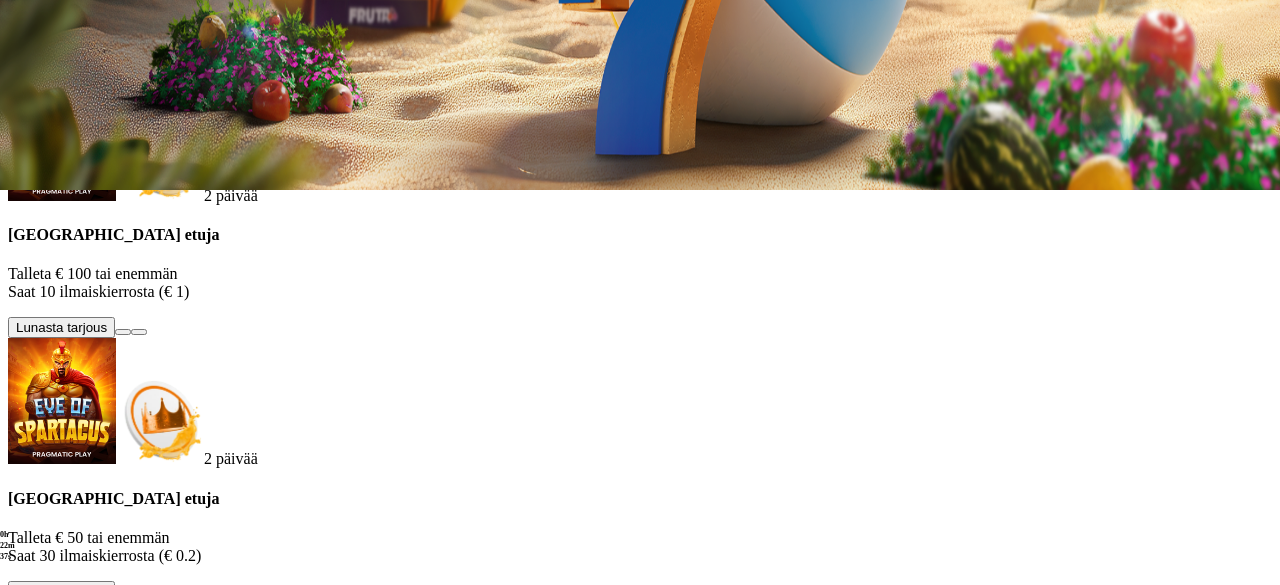 scroll, scrollTop: 0, scrollLeft: 0, axis: both 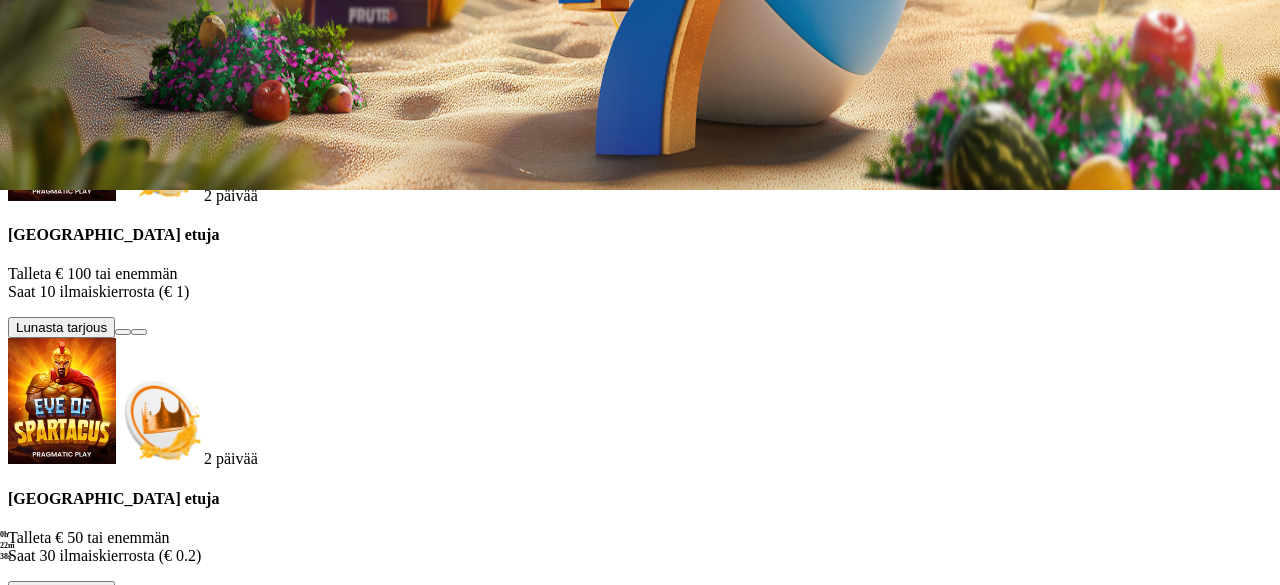 click at bounding box center (640, 1070) 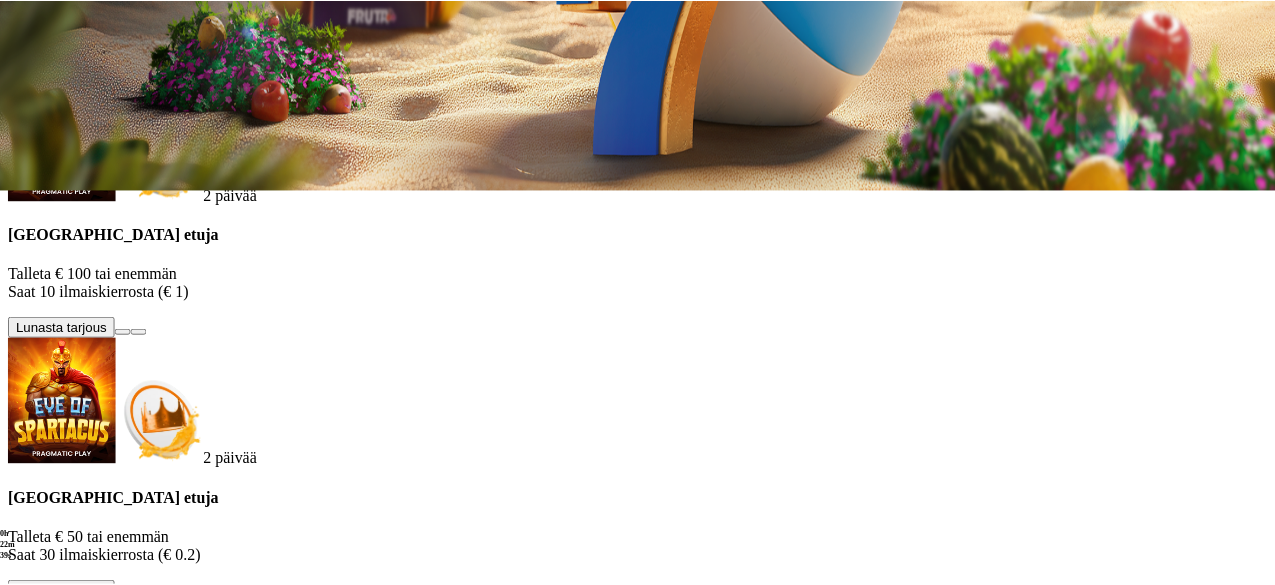 scroll, scrollTop: 0, scrollLeft: 0, axis: both 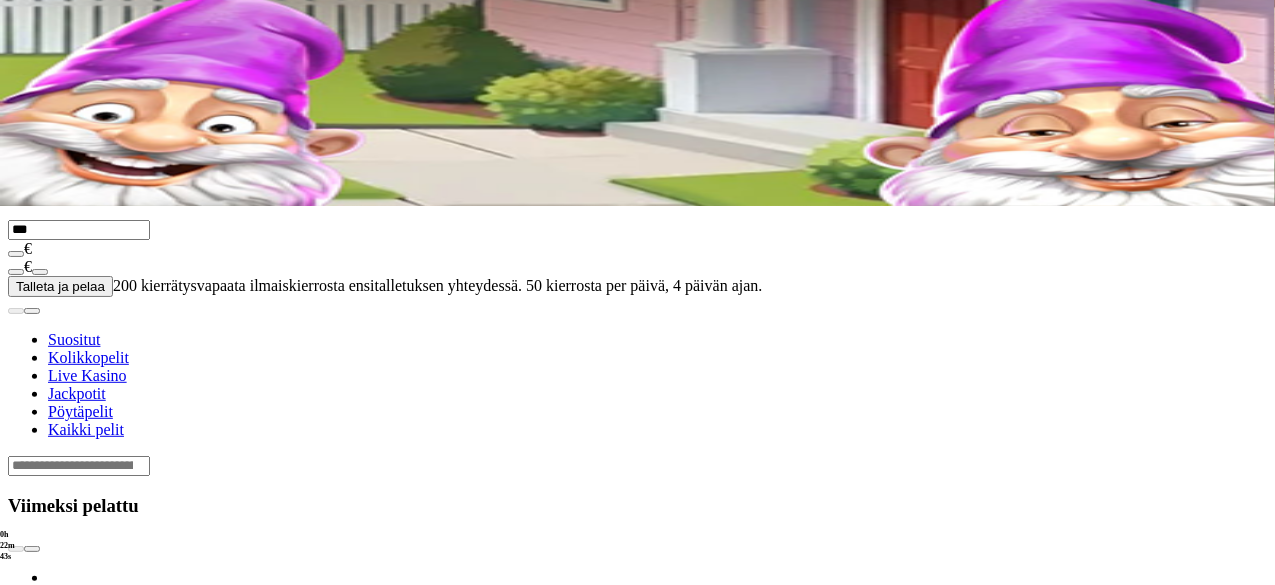 click at bounding box center [32, 549] 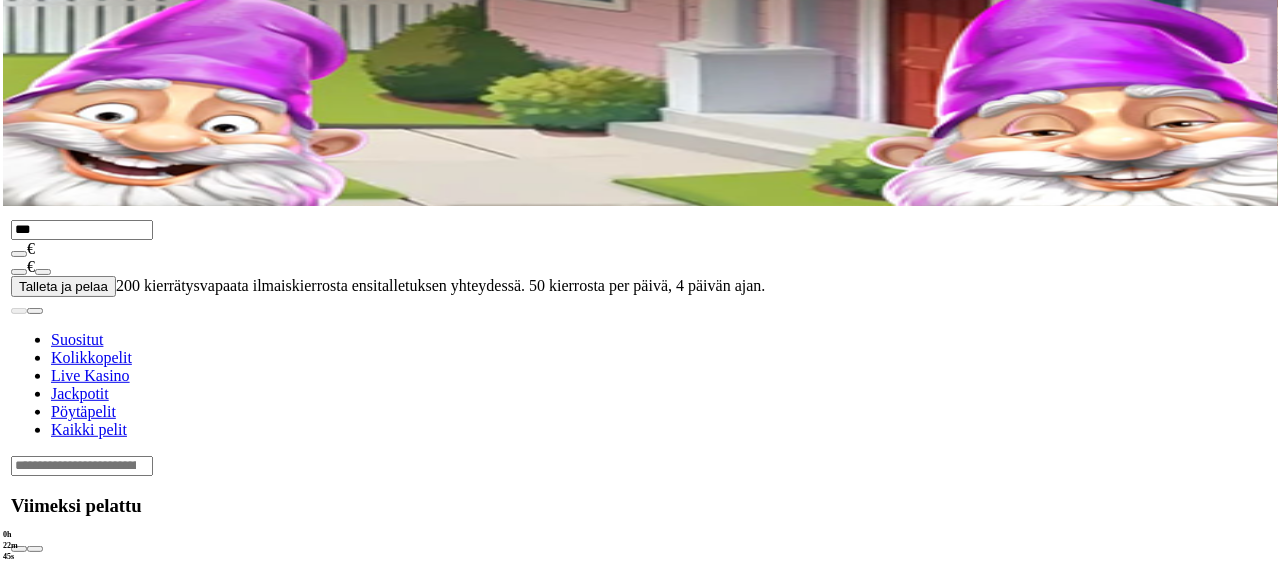 scroll, scrollTop: 656, scrollLeft: 0, axis: vertical 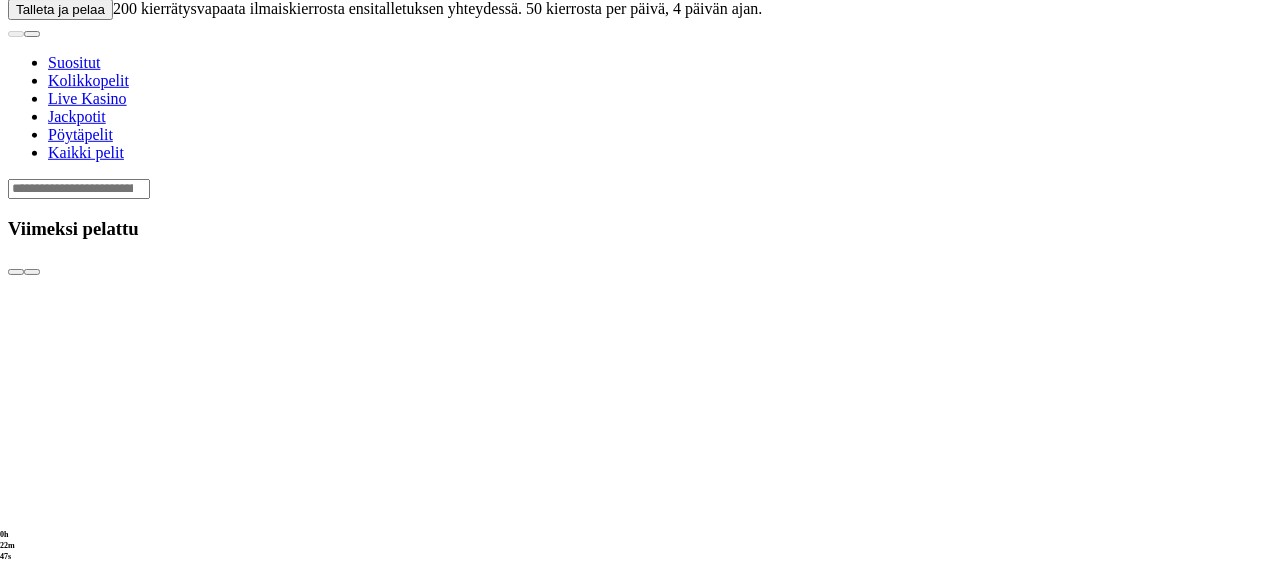 click at bounding box center [52, -293] 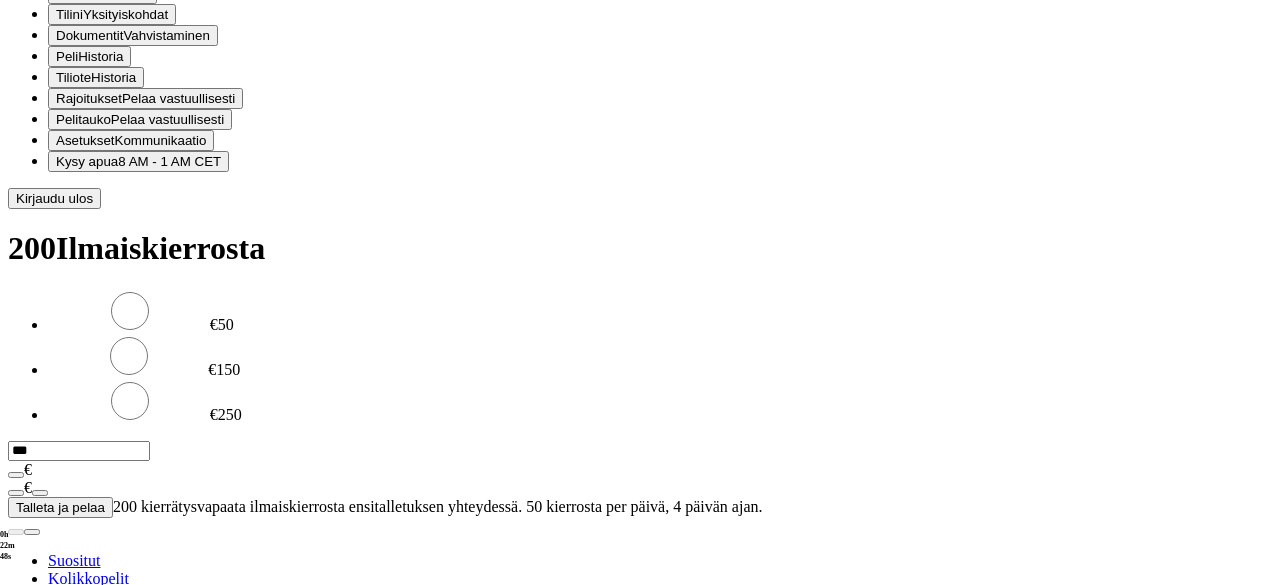 scroll, scrollTop: 122, scrollLeft: 0, axis: vertical 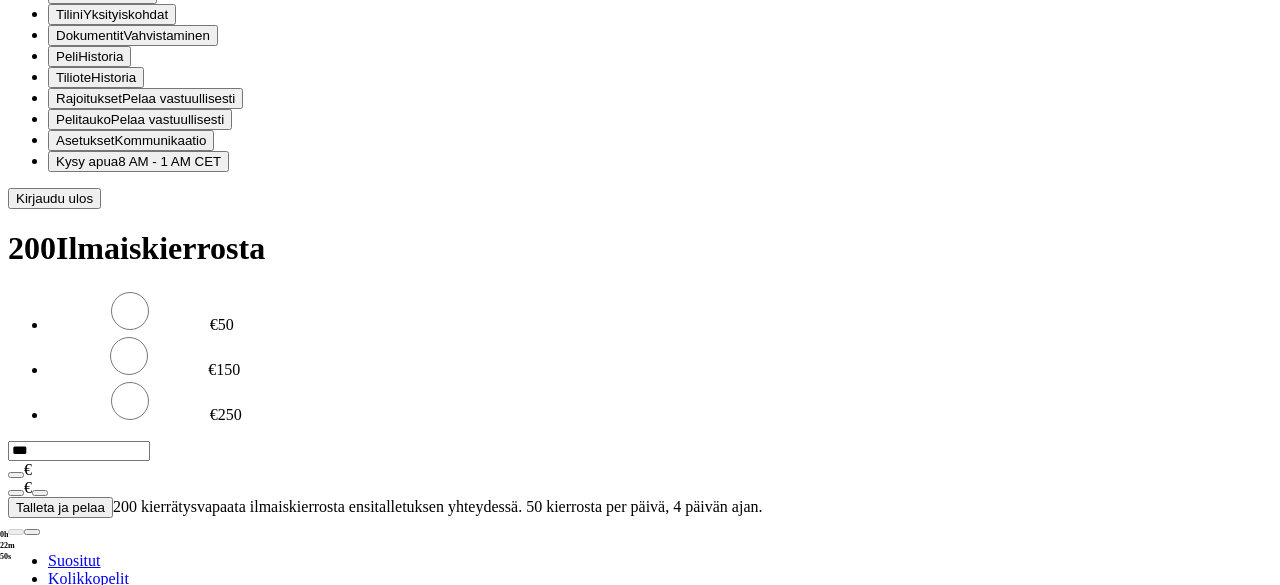 click on "Kirjaudu ulos" at bounding box center (54, 198) 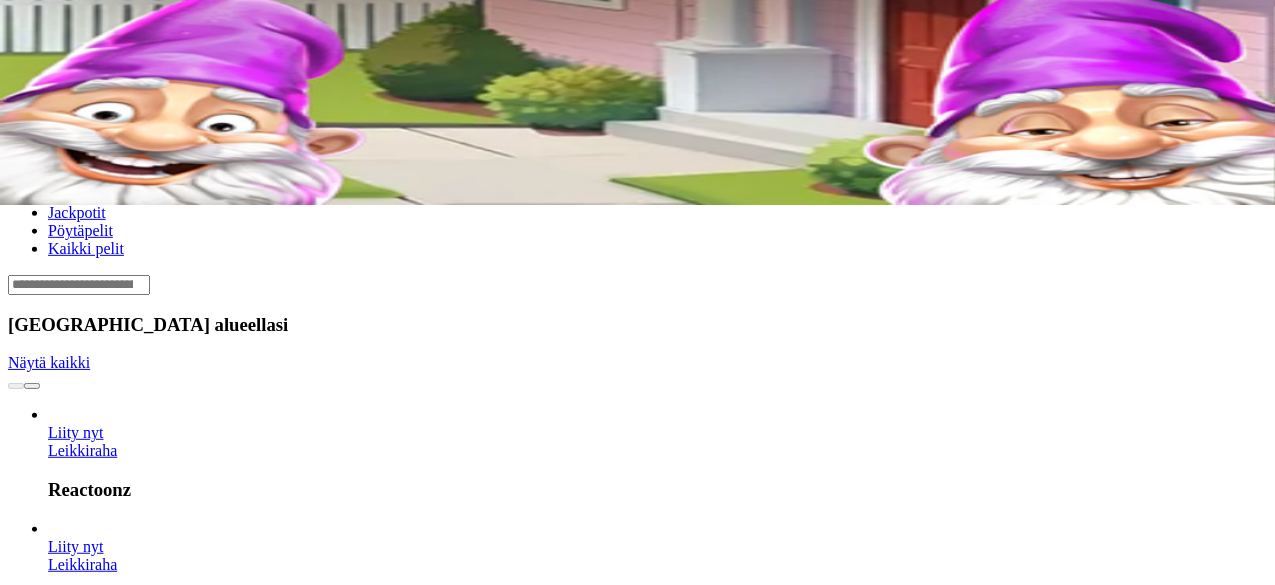 scroll, scrollTop: 379, scrollLeft: 0, axis: vertical 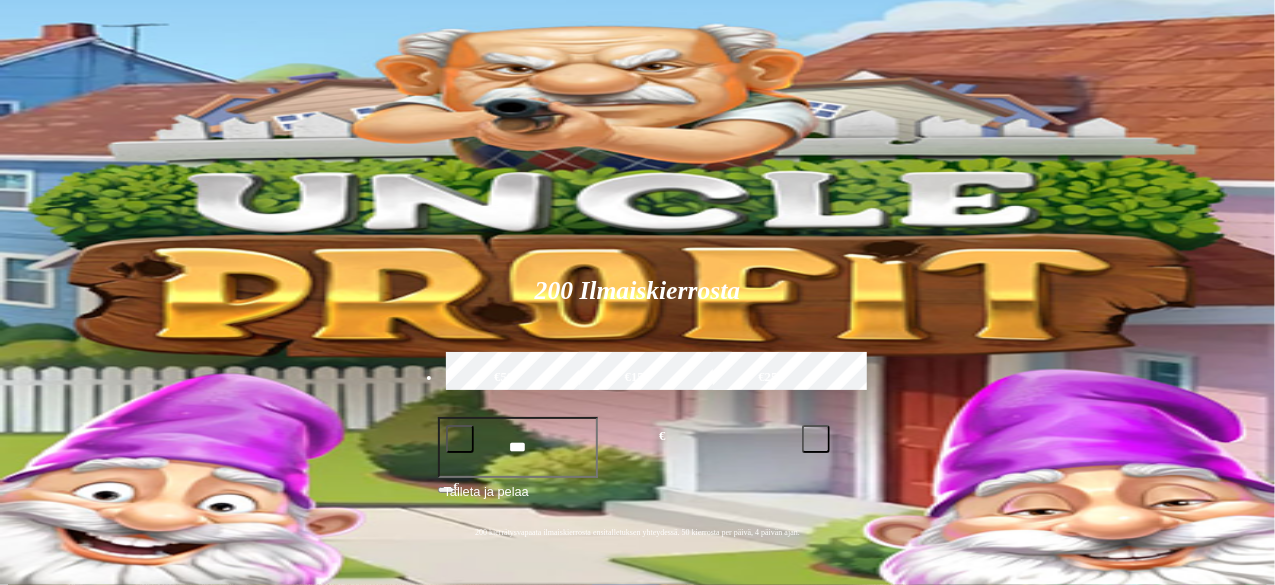 click at bounding box center [1046, 717] 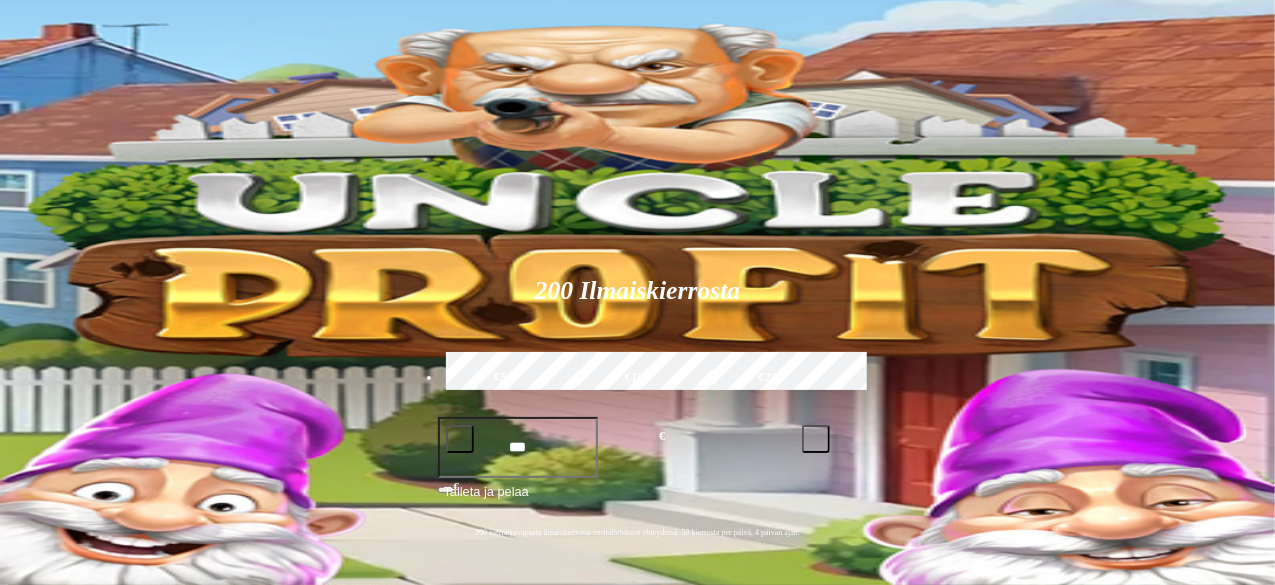 type on "*" 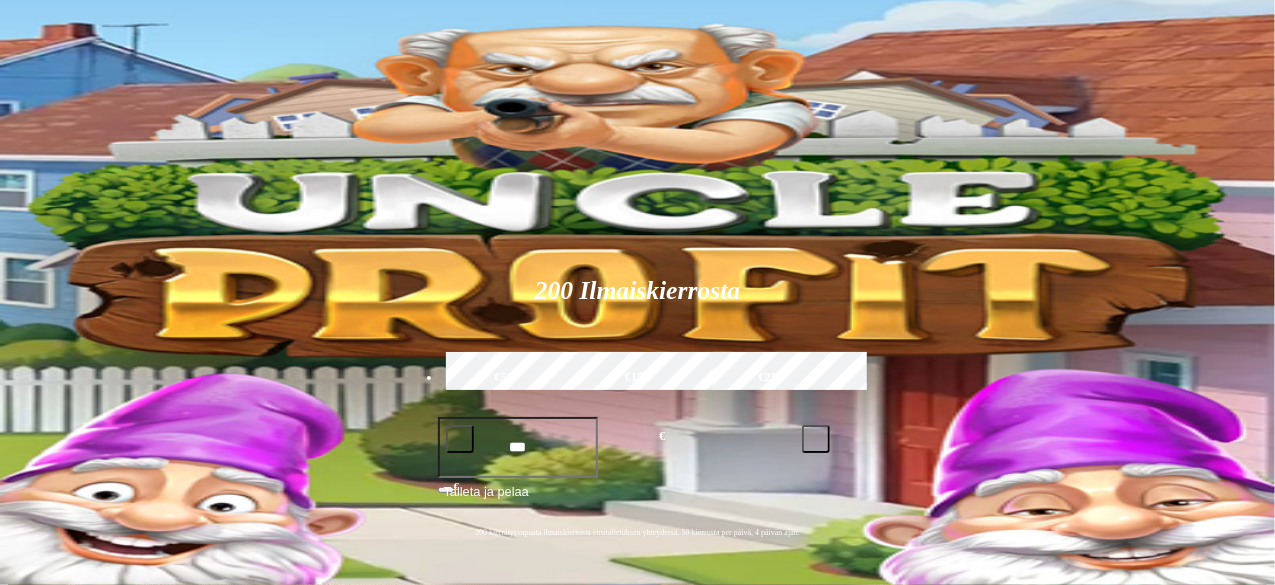 type on "*" 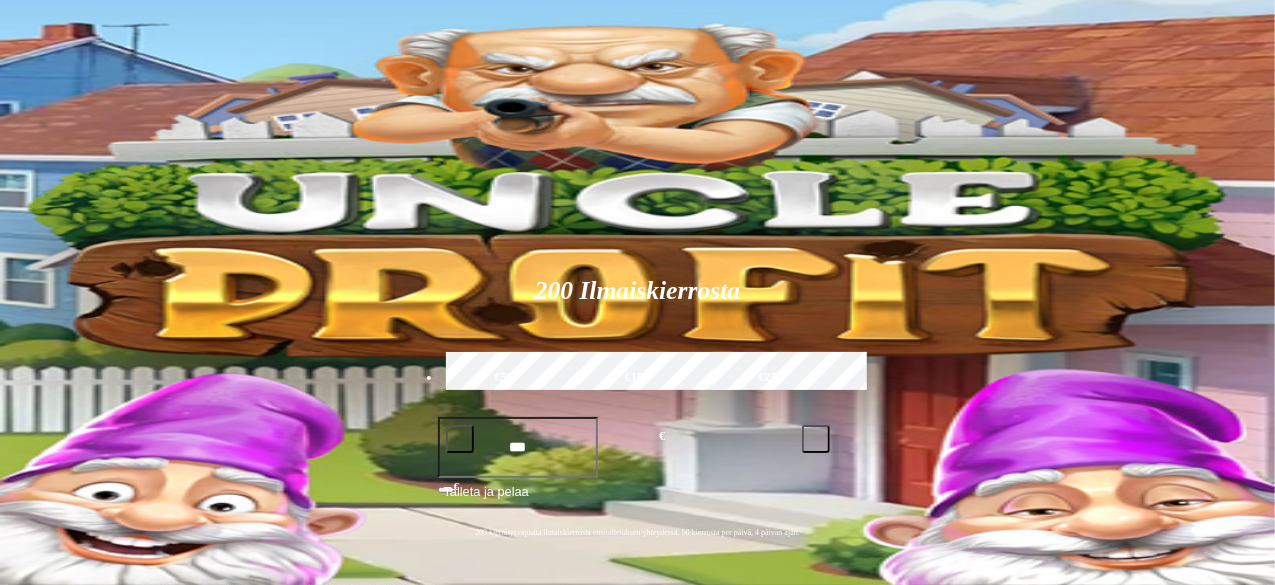 type on "****" 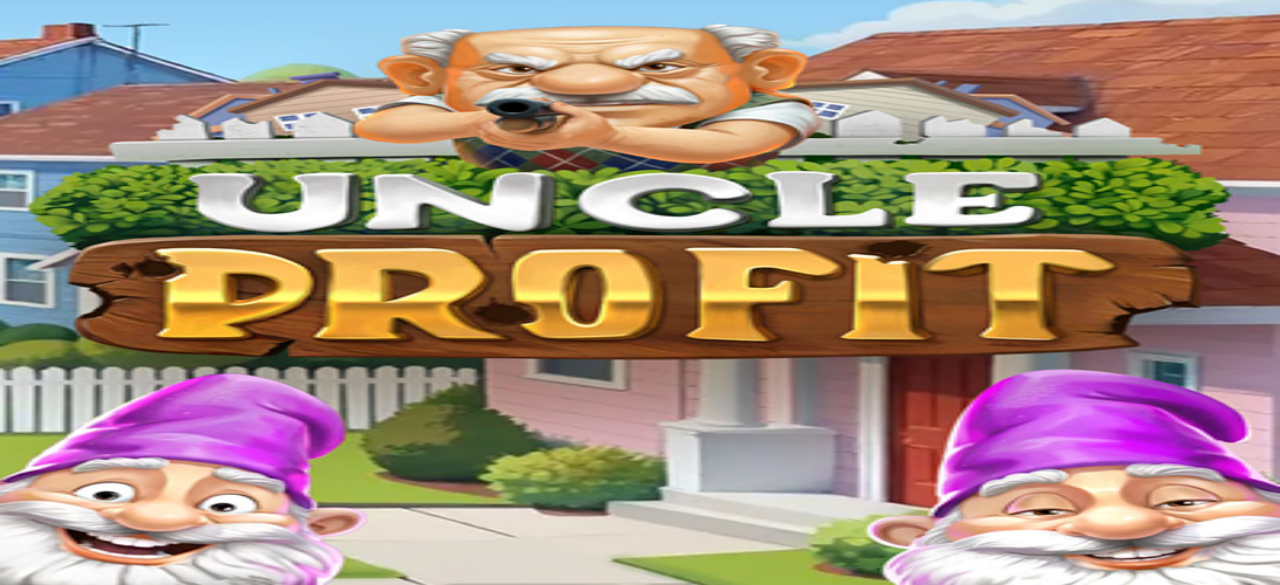 click at bounding box center (640, 1503) 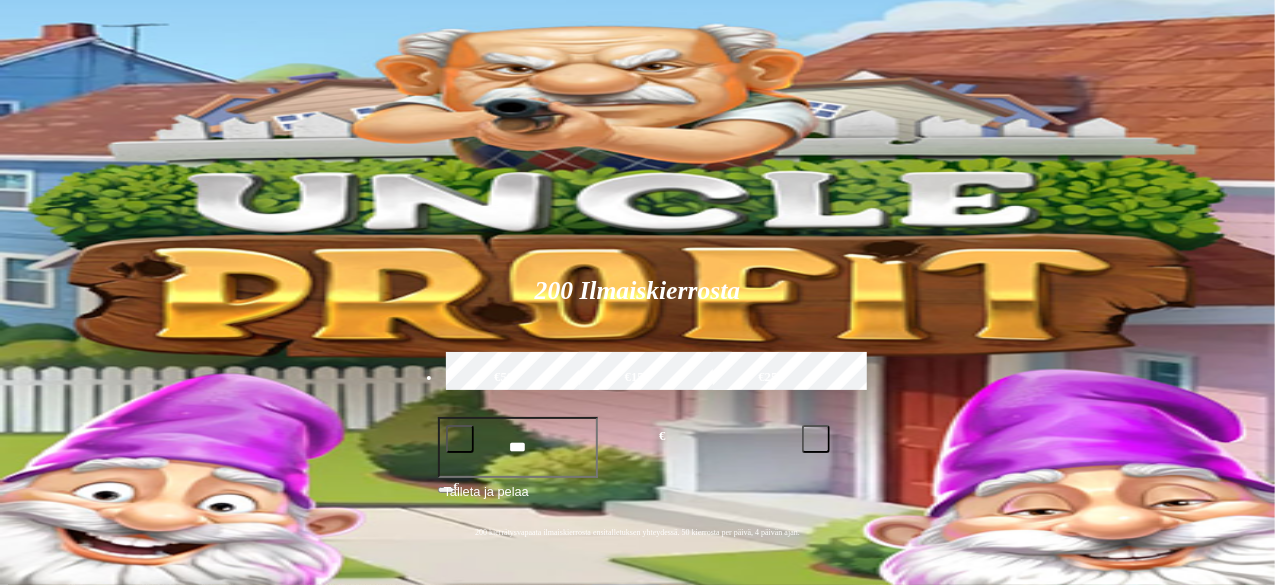 click on "Leikkiraha" at bounding box center (873, 769) 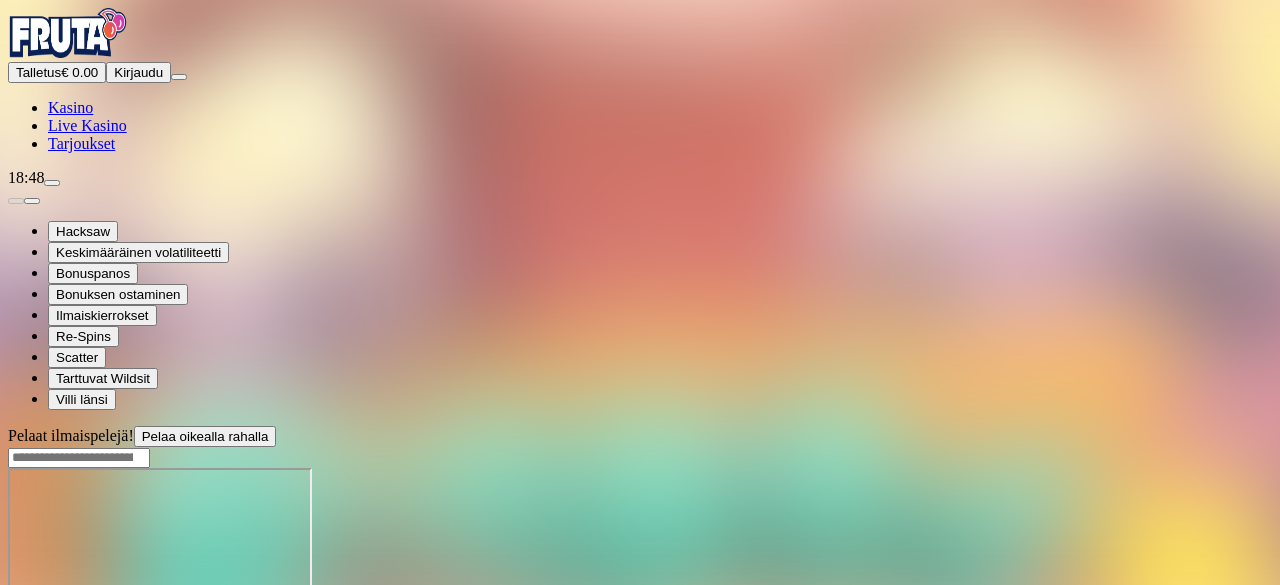click at bounding box center (48, 640) 